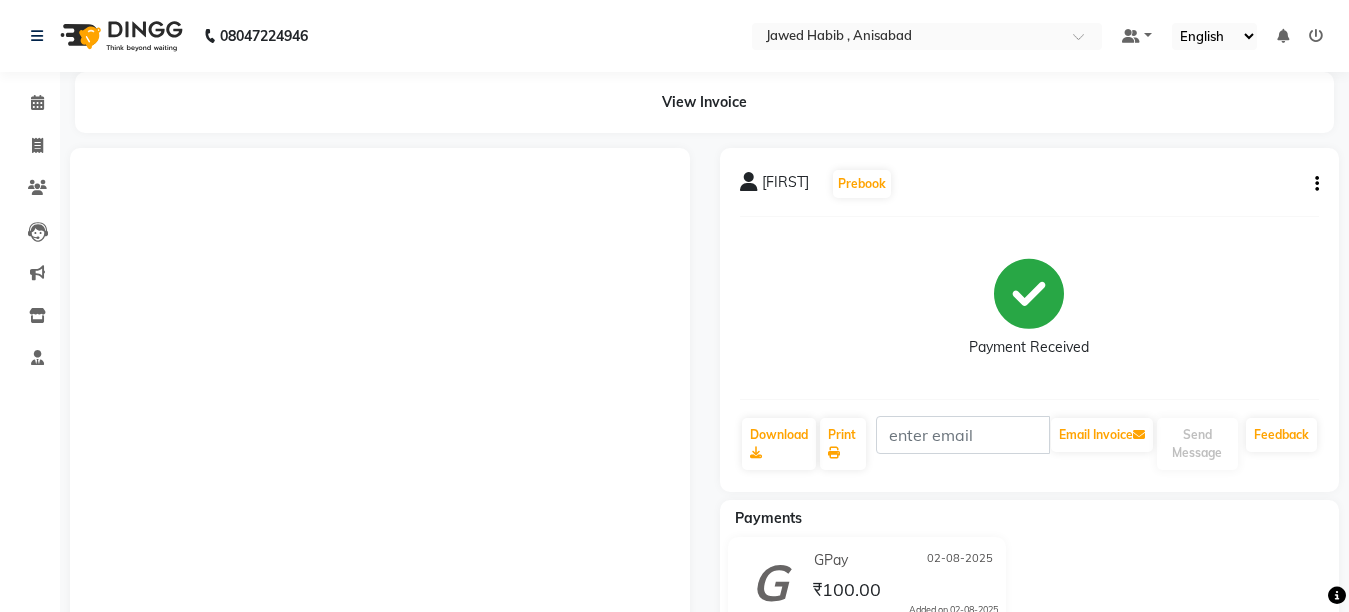 scroll, scrollTop: 0, scrollLeft: 0, axis: both 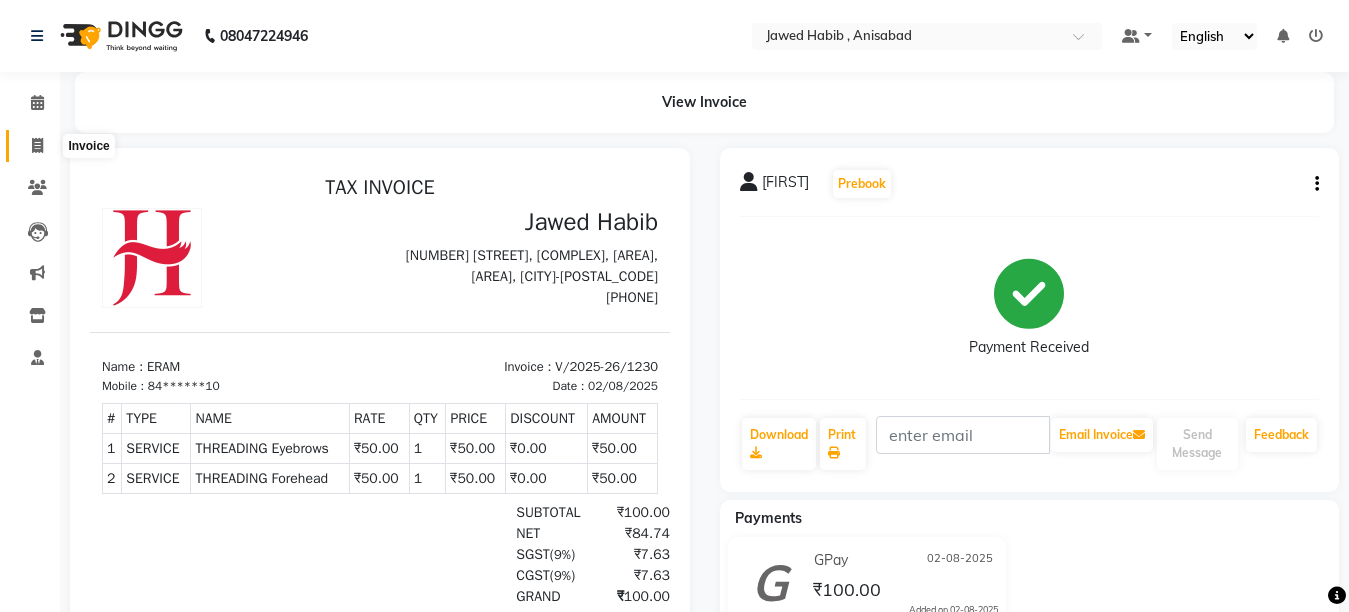click 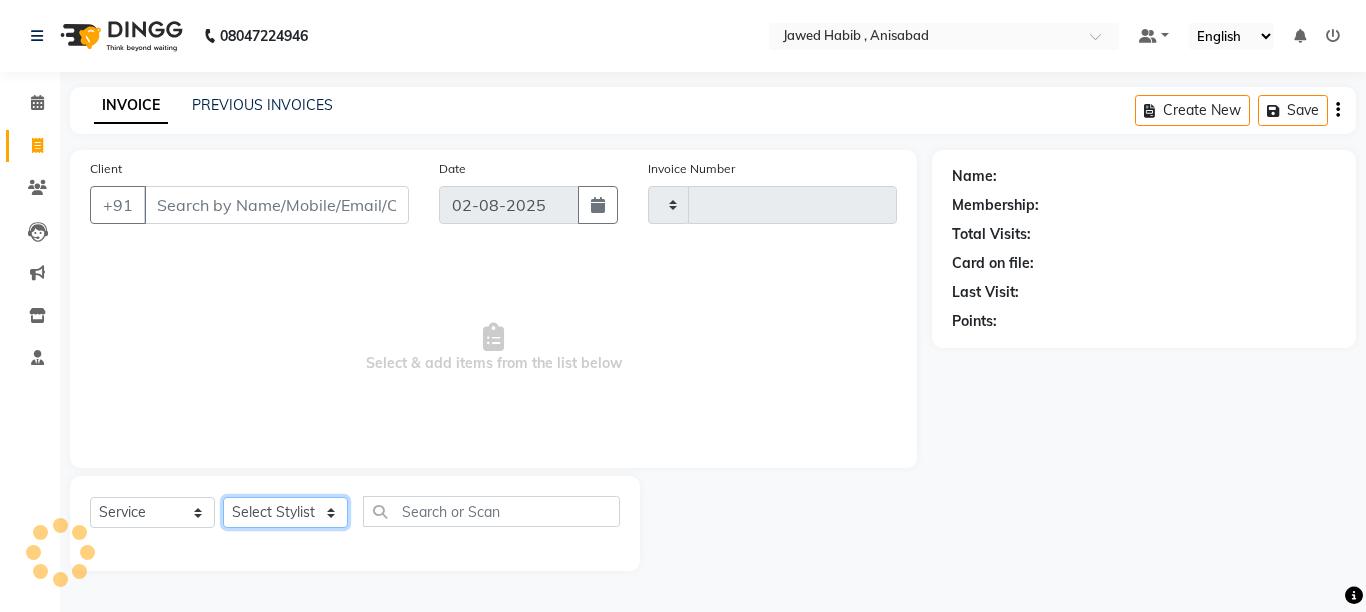 click on "Select Stylist" 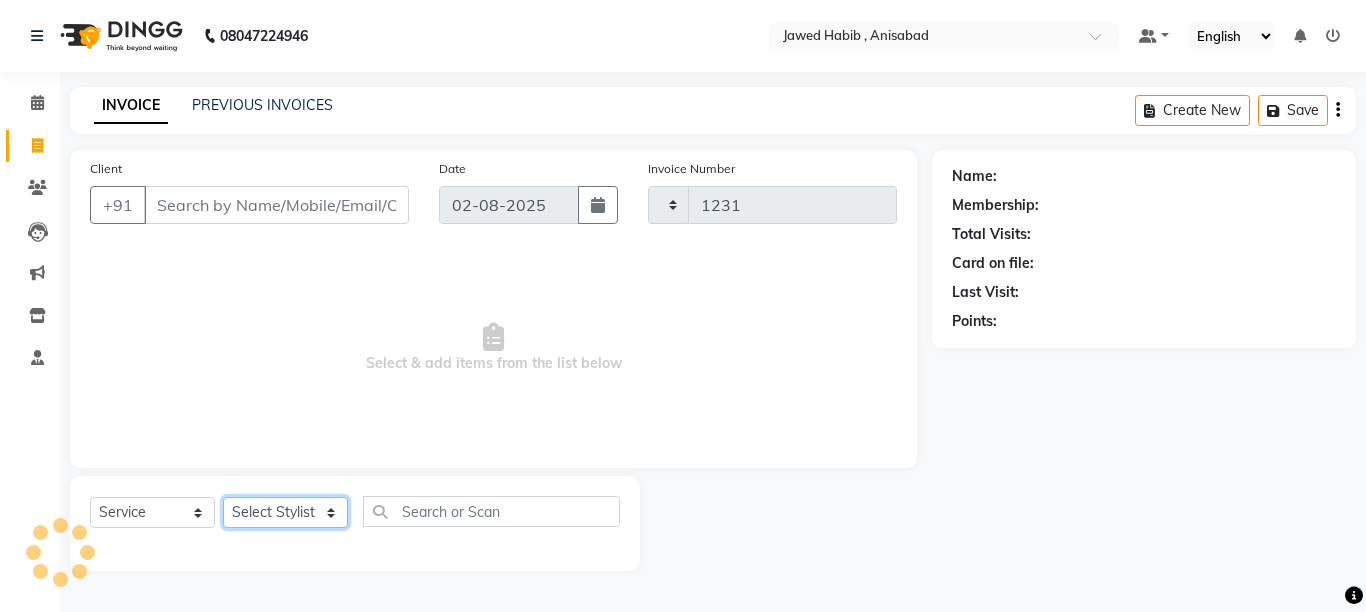 select on "6967" 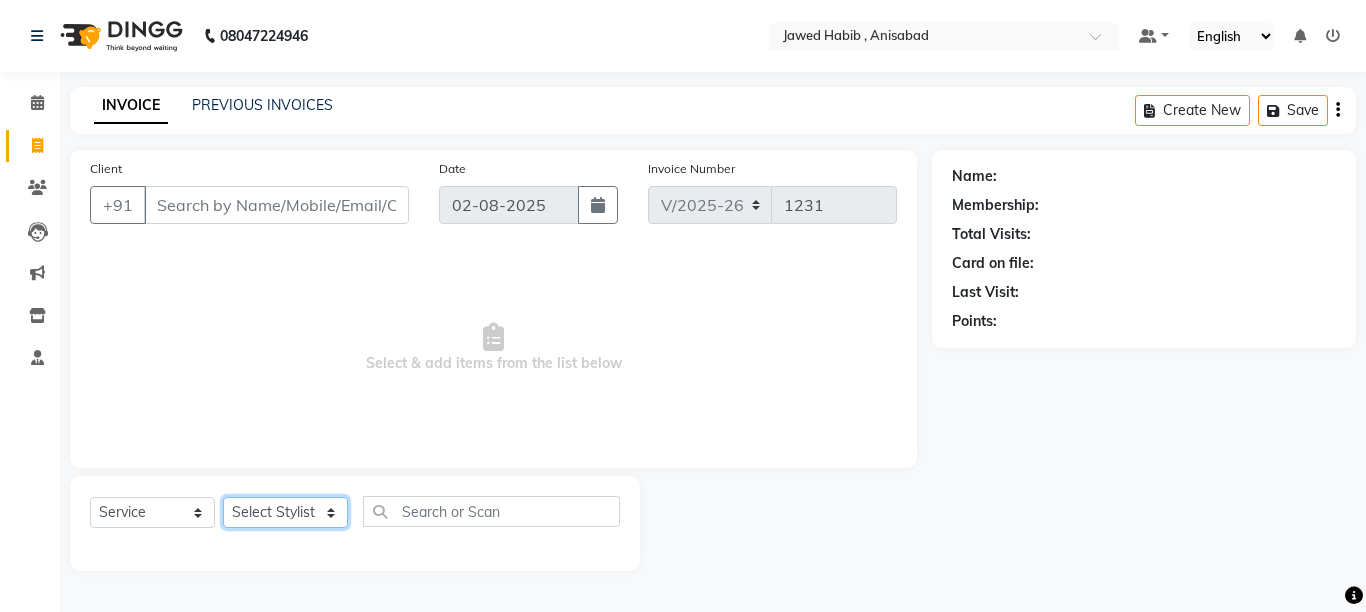 click on "Select Stylist [FIRST] [LAST] [FIRST] [LAST] [FIRST] [LAST] [FIRST] [LAST]" 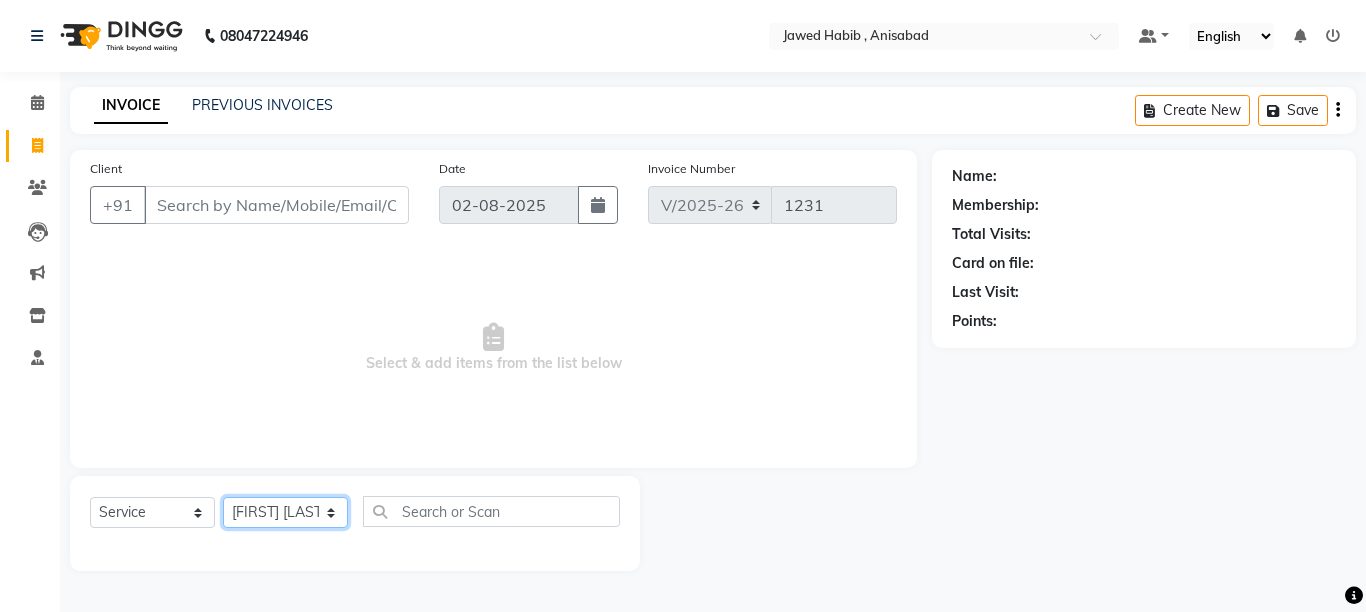 click on "Select Stylist [FIRST] [LAST] [FIRST] [LAST] [FIRST] [LAST] [FIRST] [LAST]" 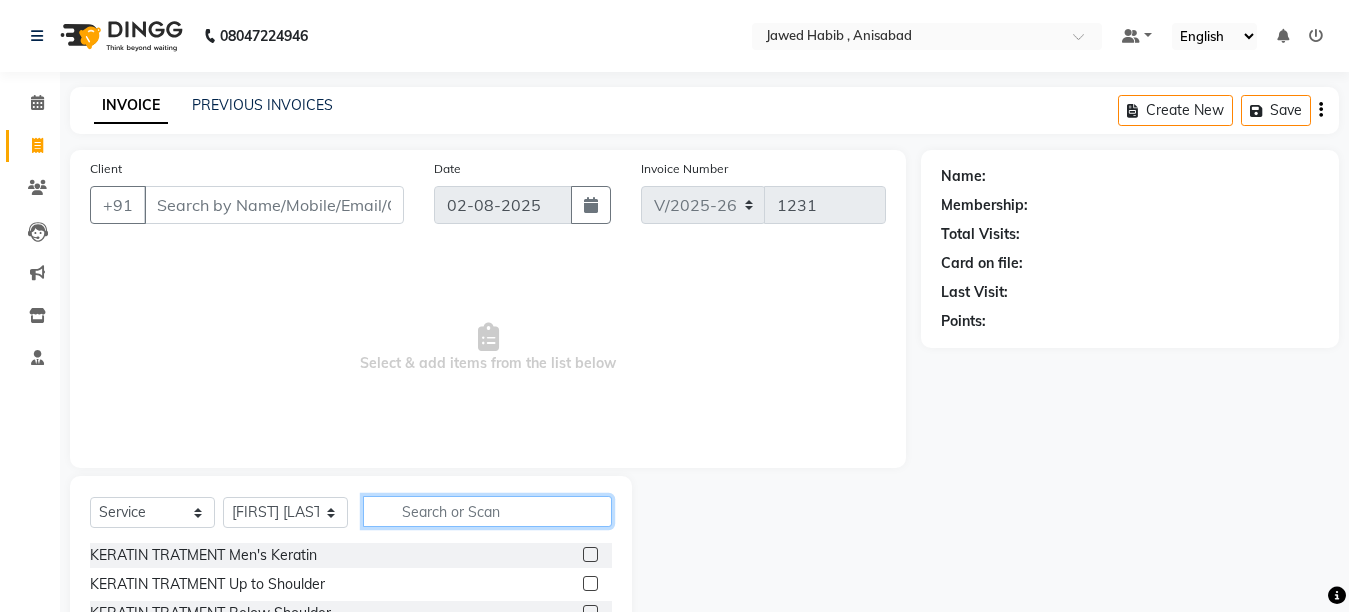 click 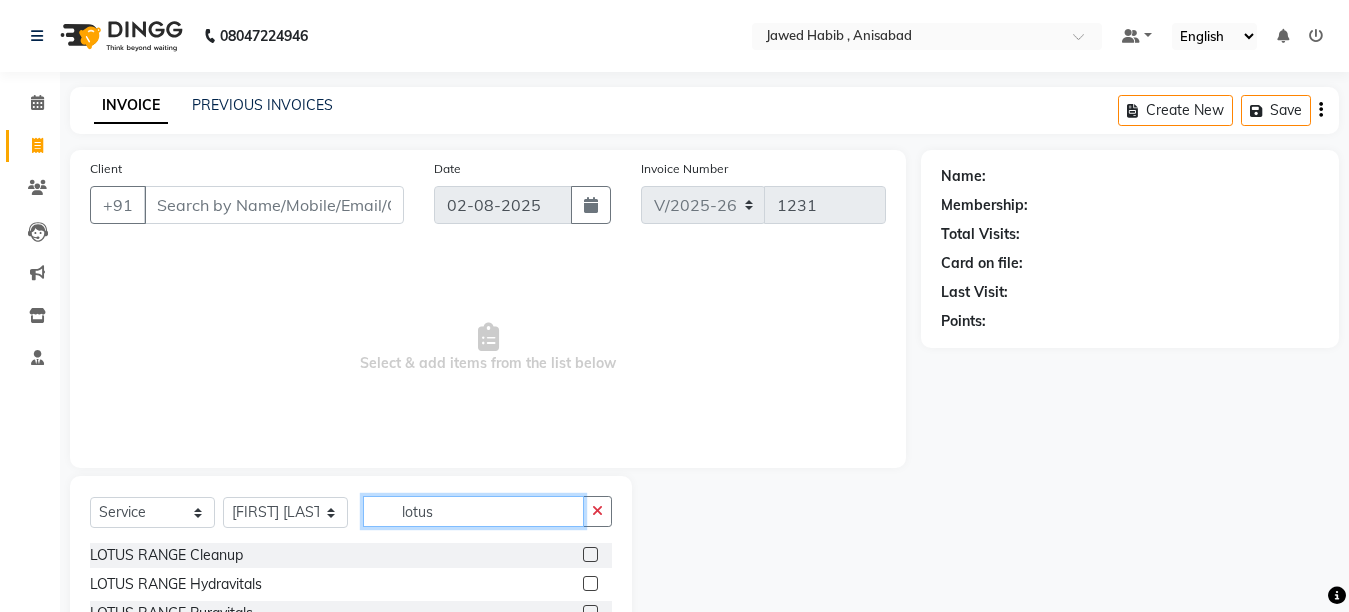 type on "lotus" 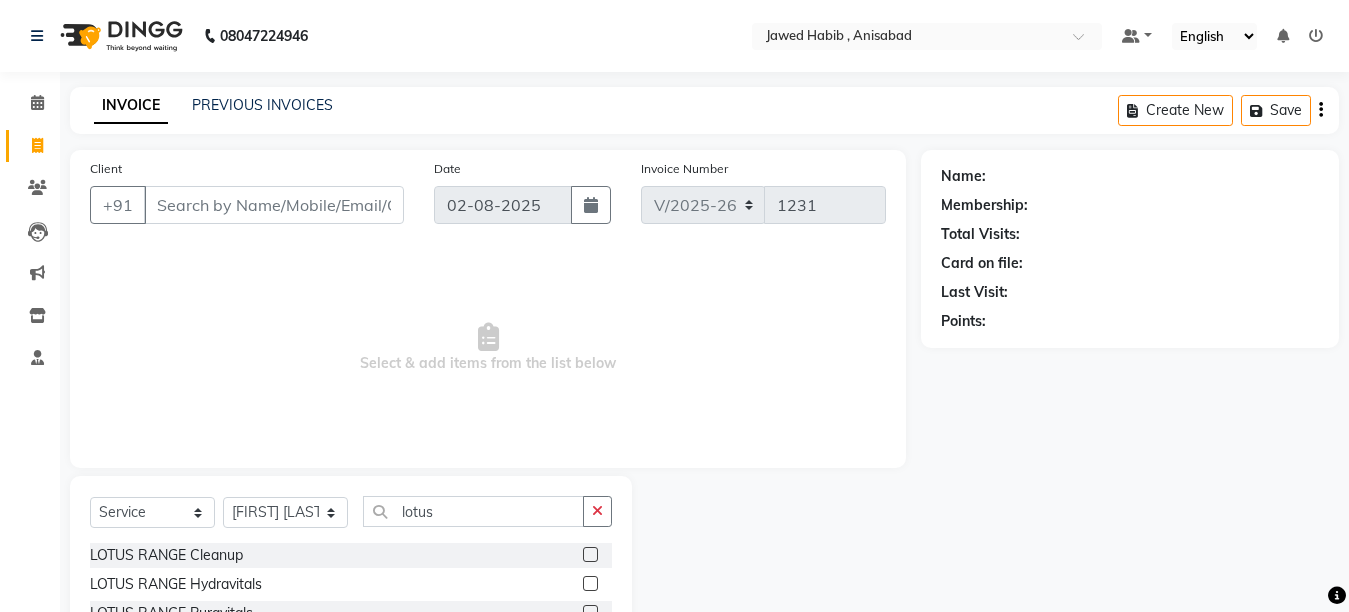 click 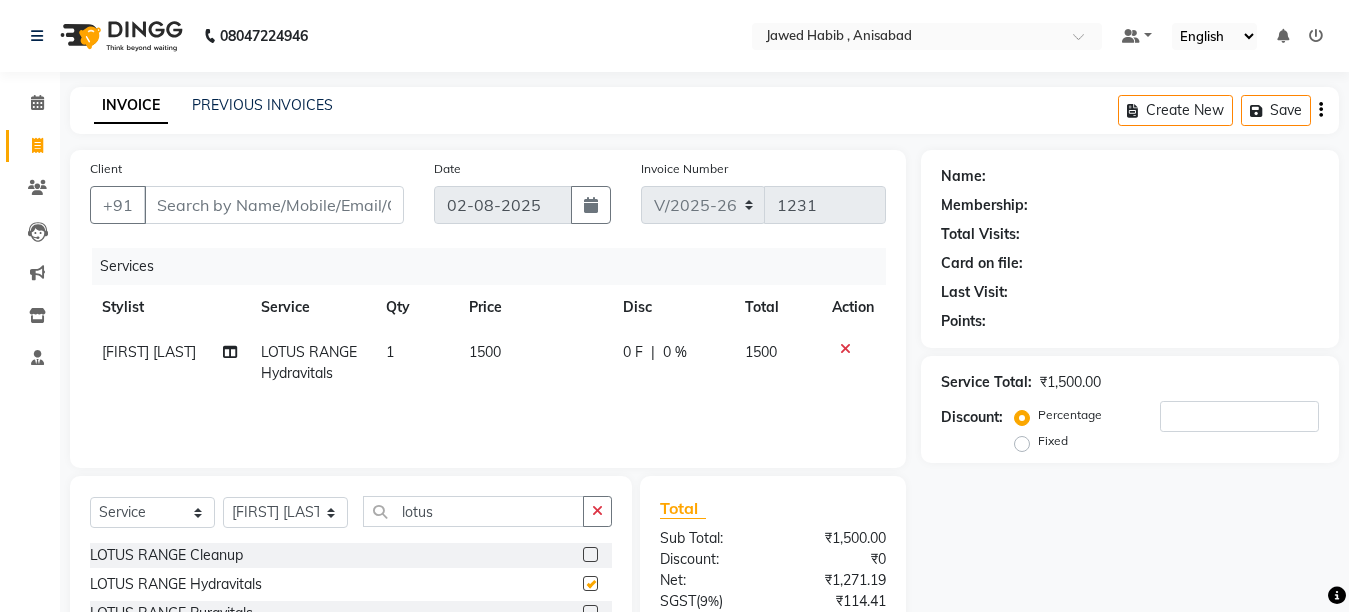 checkbox on "false" 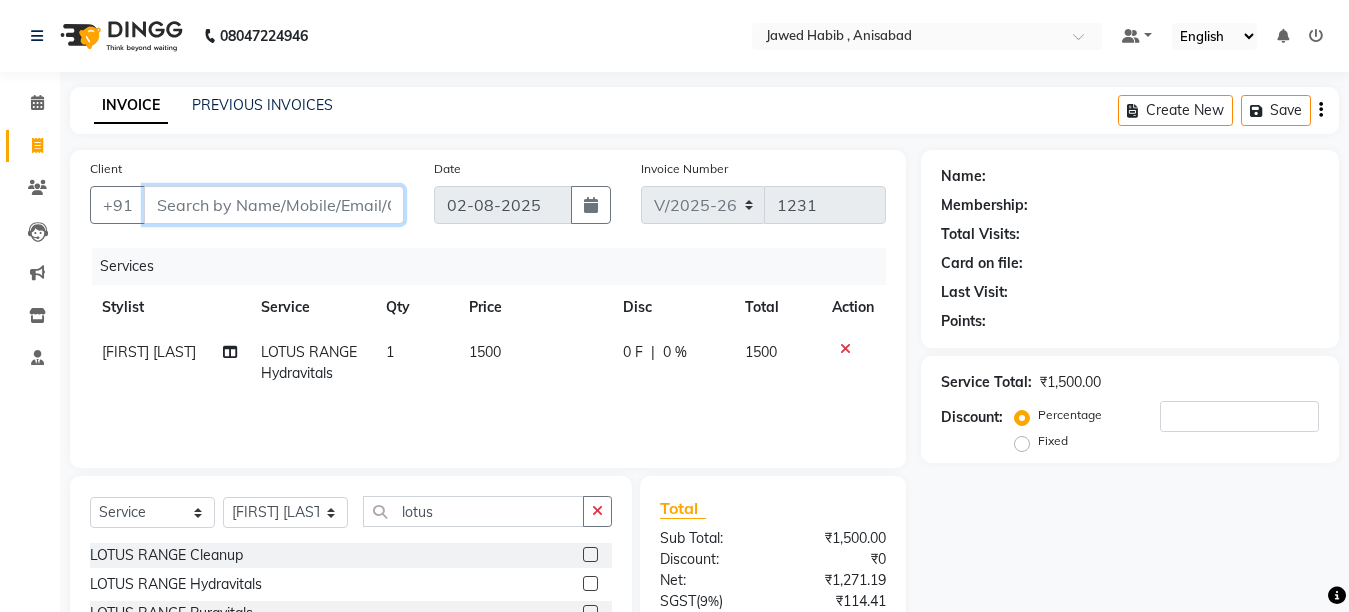 click on "Client" at bounding box center (274, 205) 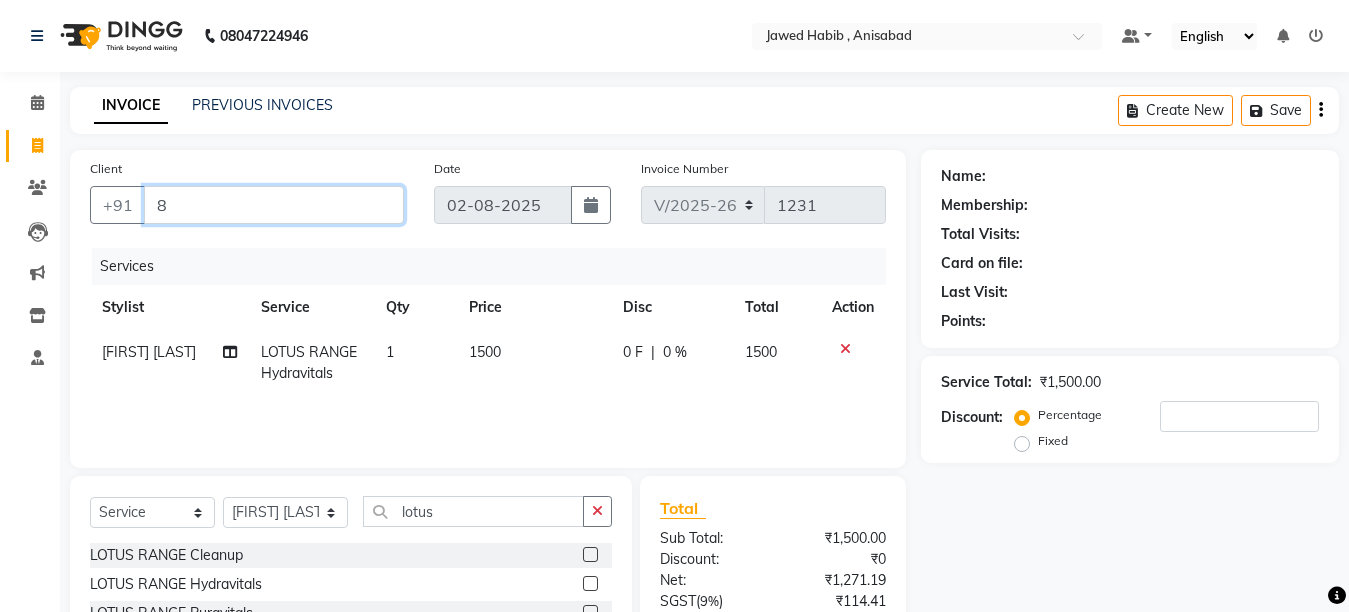 type on "0" 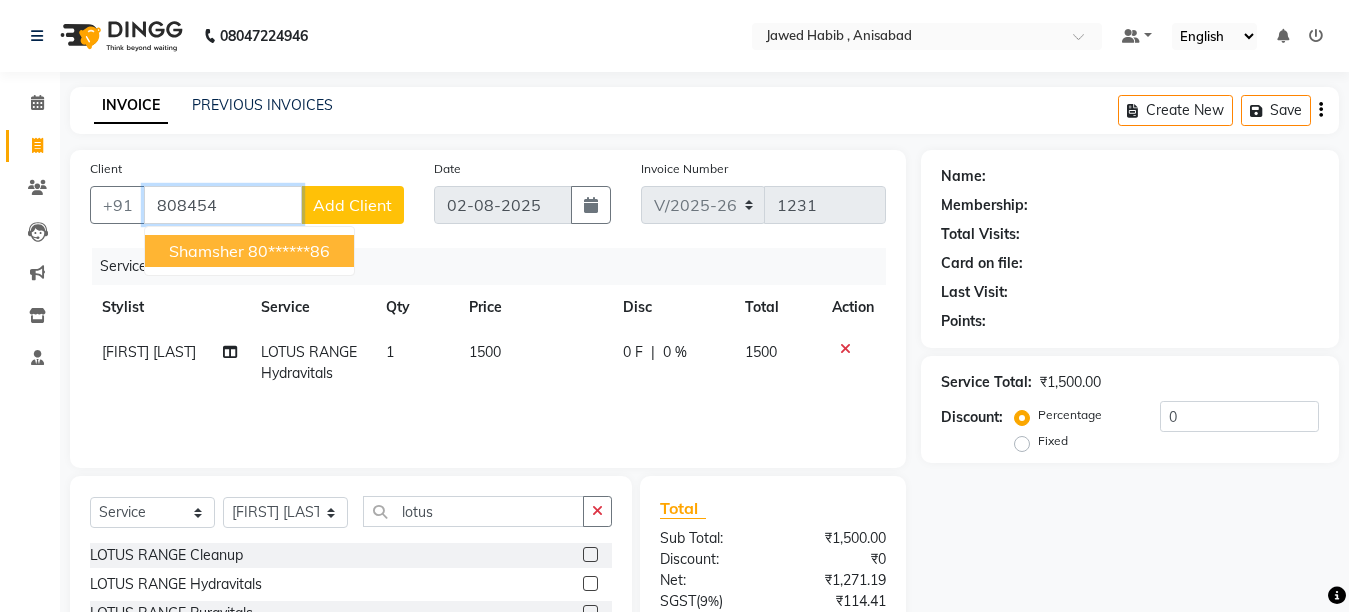 click on "[FIRST] [LAST] [PHONE]" at bounding box center (249, 251) 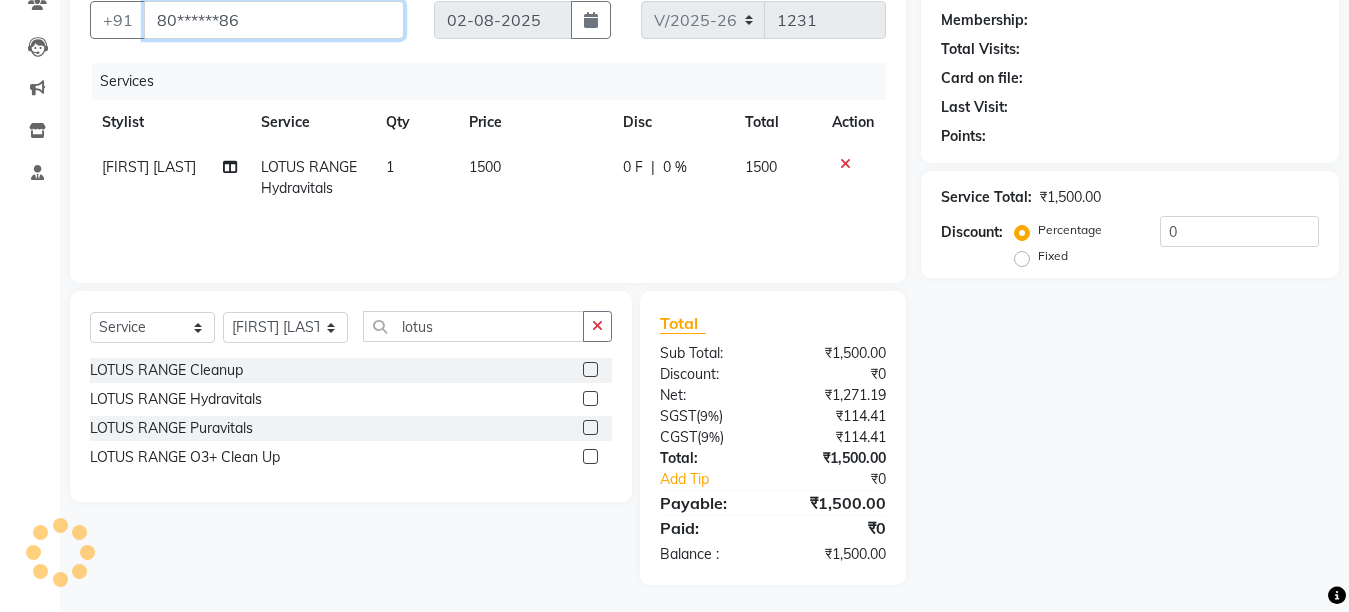 scroll, scrollTop: 188, scrollLeft: 0, axis: vertical 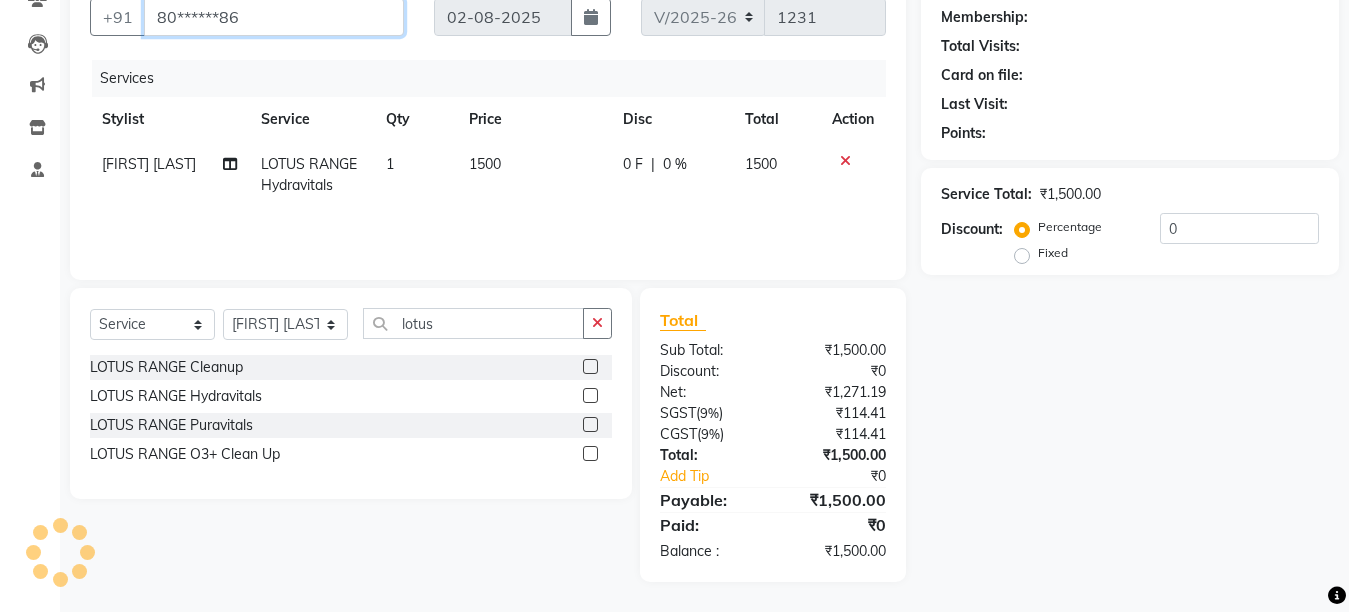 type on "80******86" 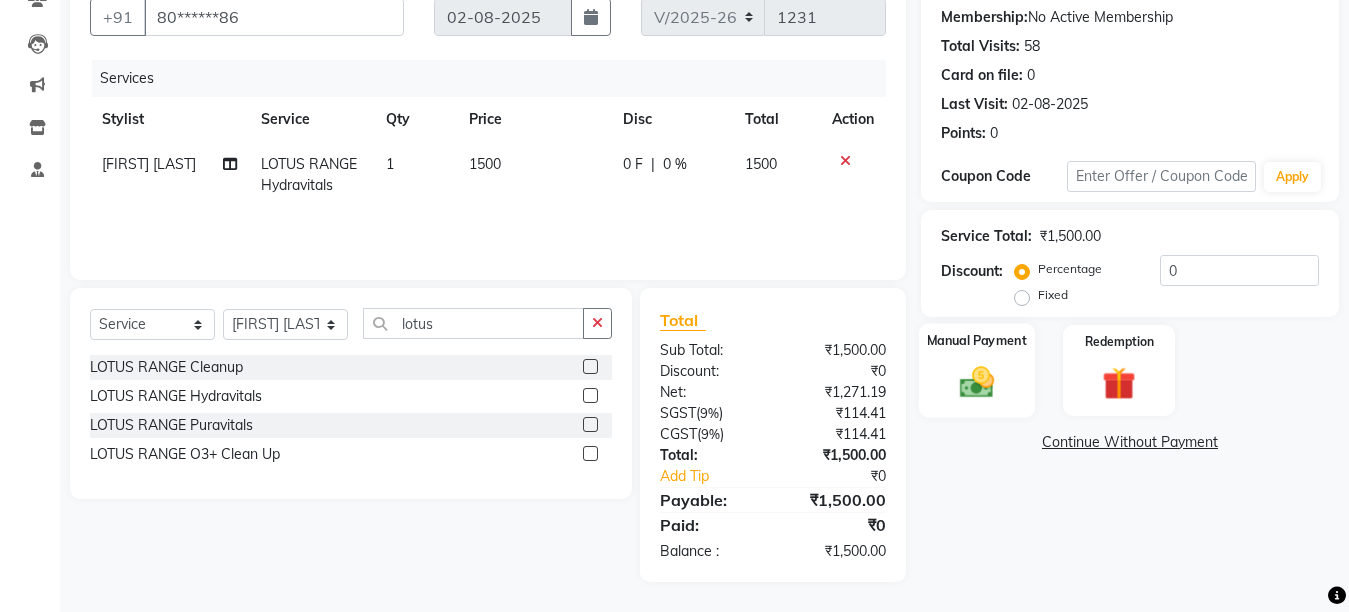 click 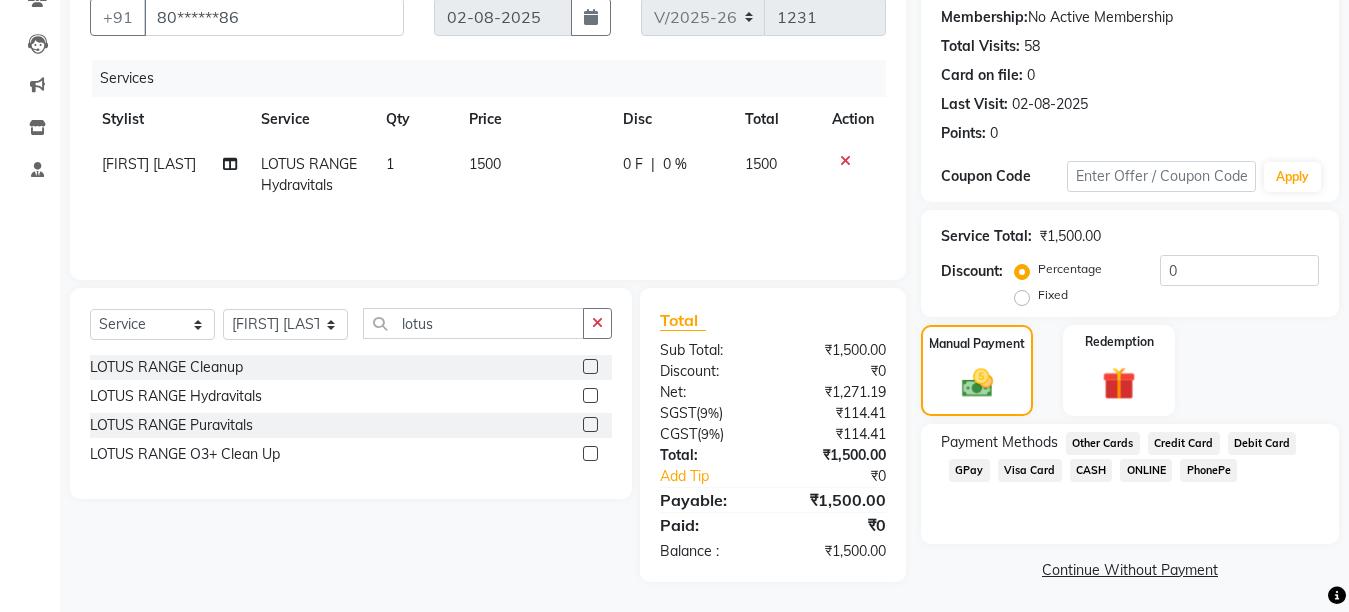 click on "CASH" 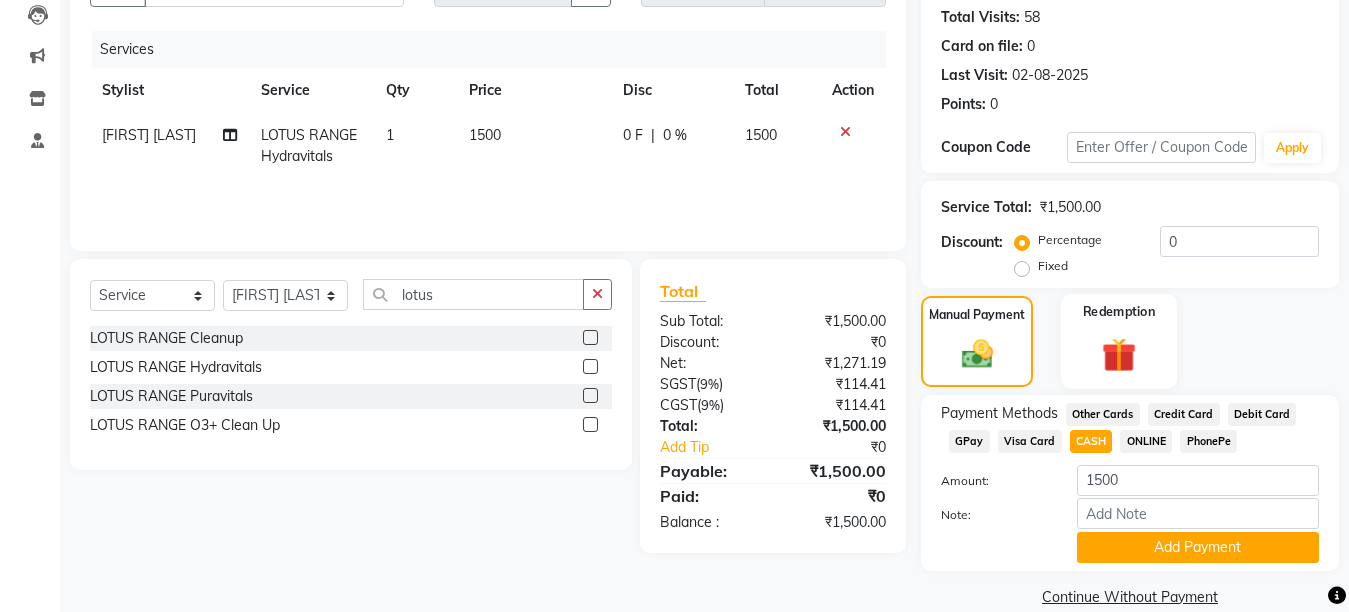 scroll, scrollTop: 247, scrollLeft: 0, axis: vertical 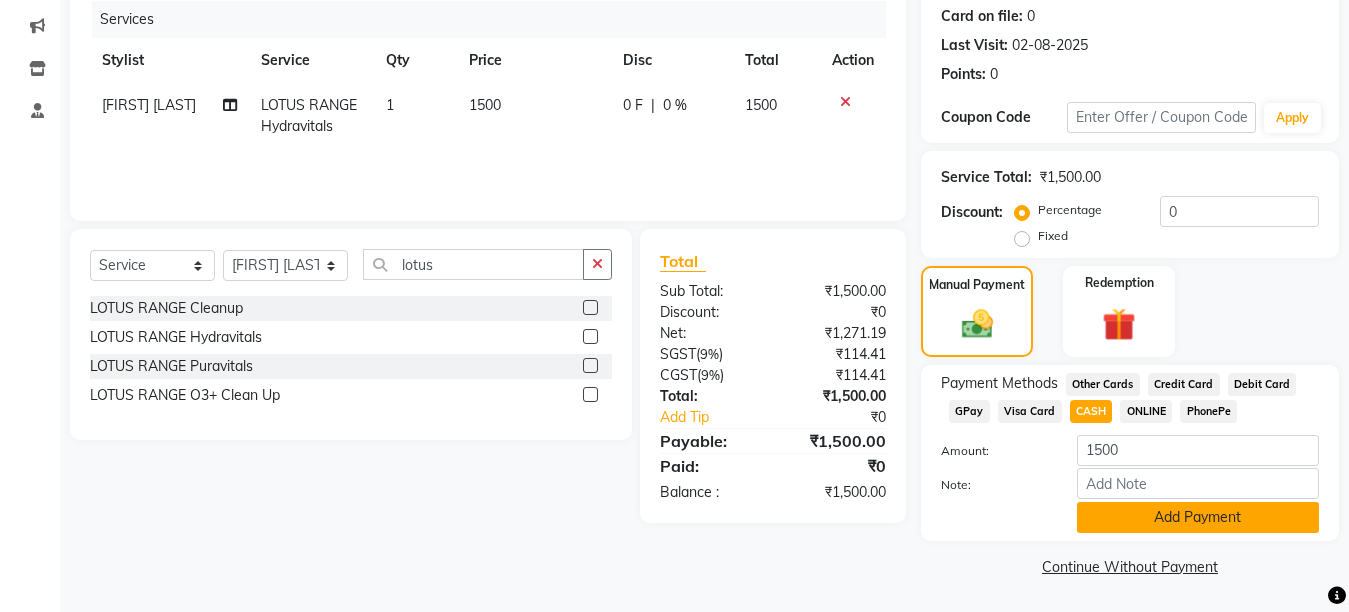 click on "Add Payment" 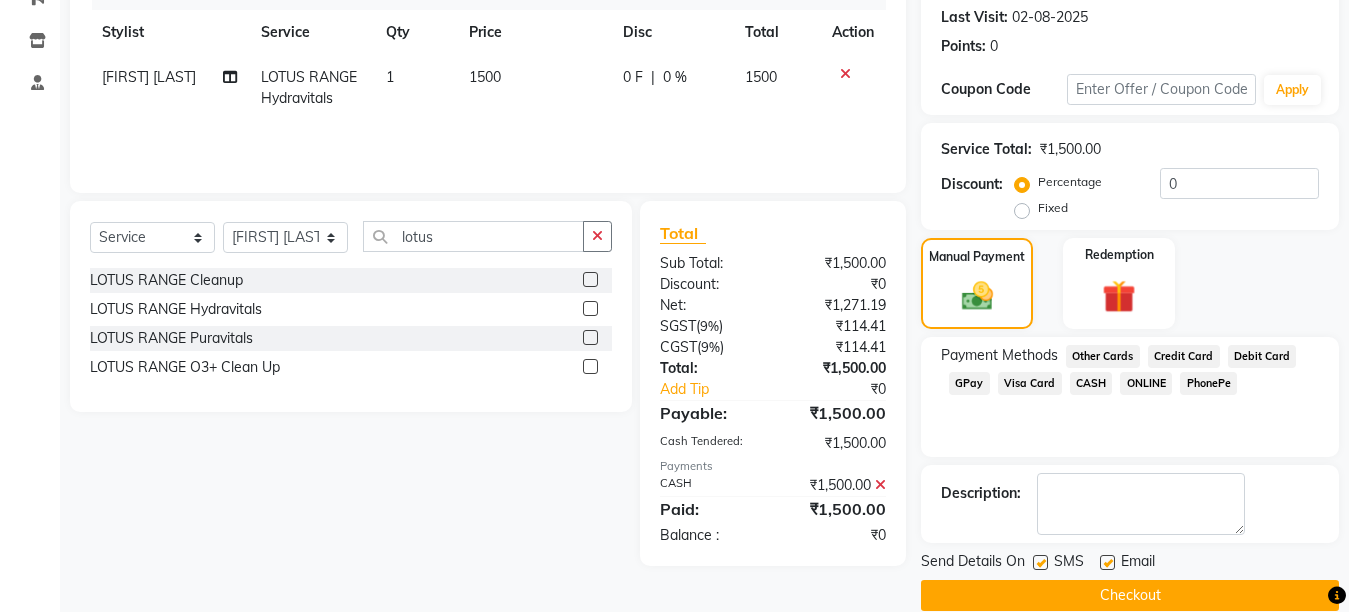 scroll, scrollTop: 304, scrollLeft: 0, axis: vertical 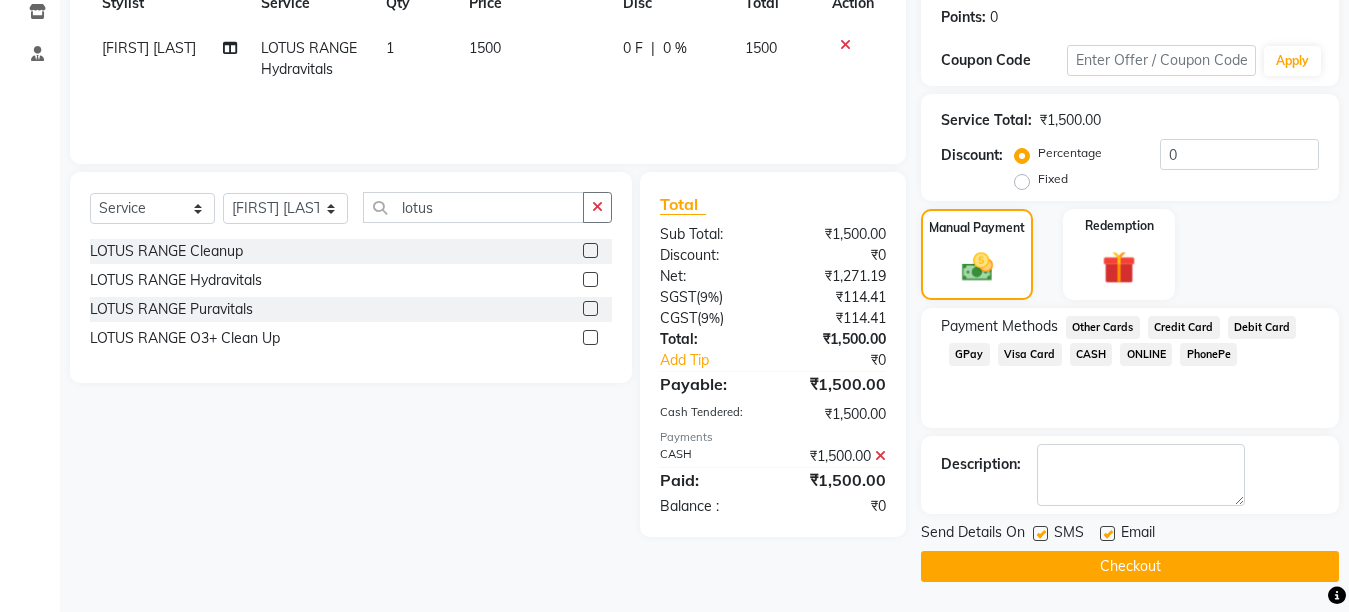 click on "Checkout" 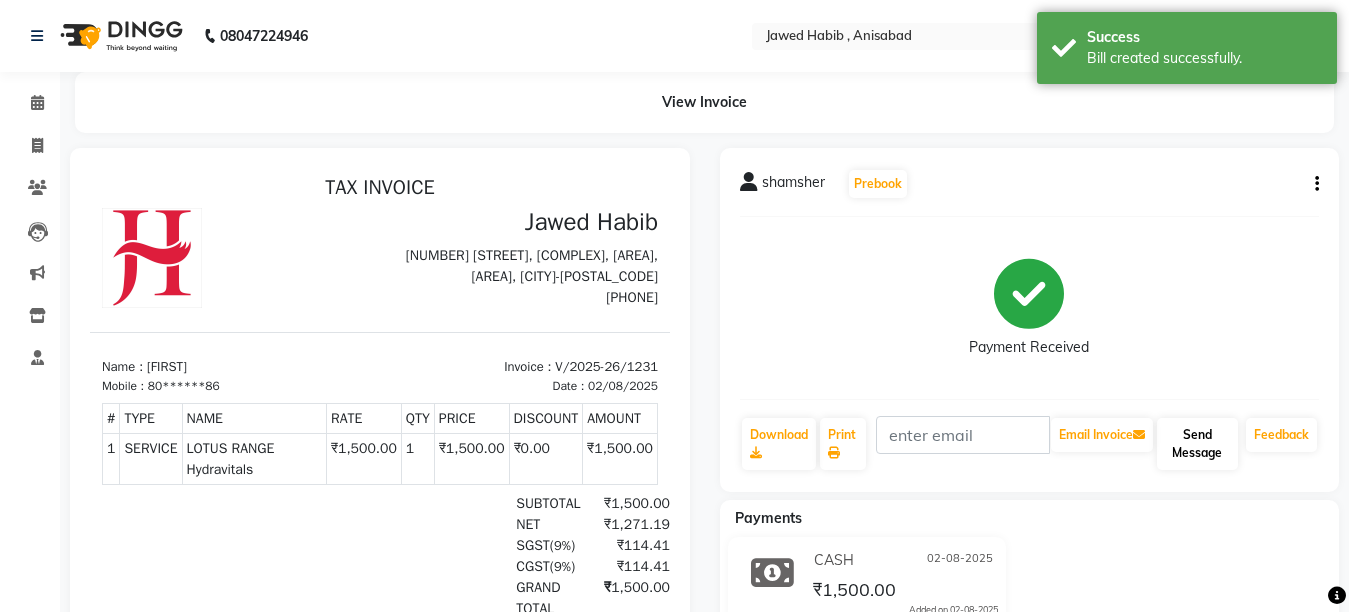 scroll, scrollTop: 0, scrollLeft: 0, axis: both 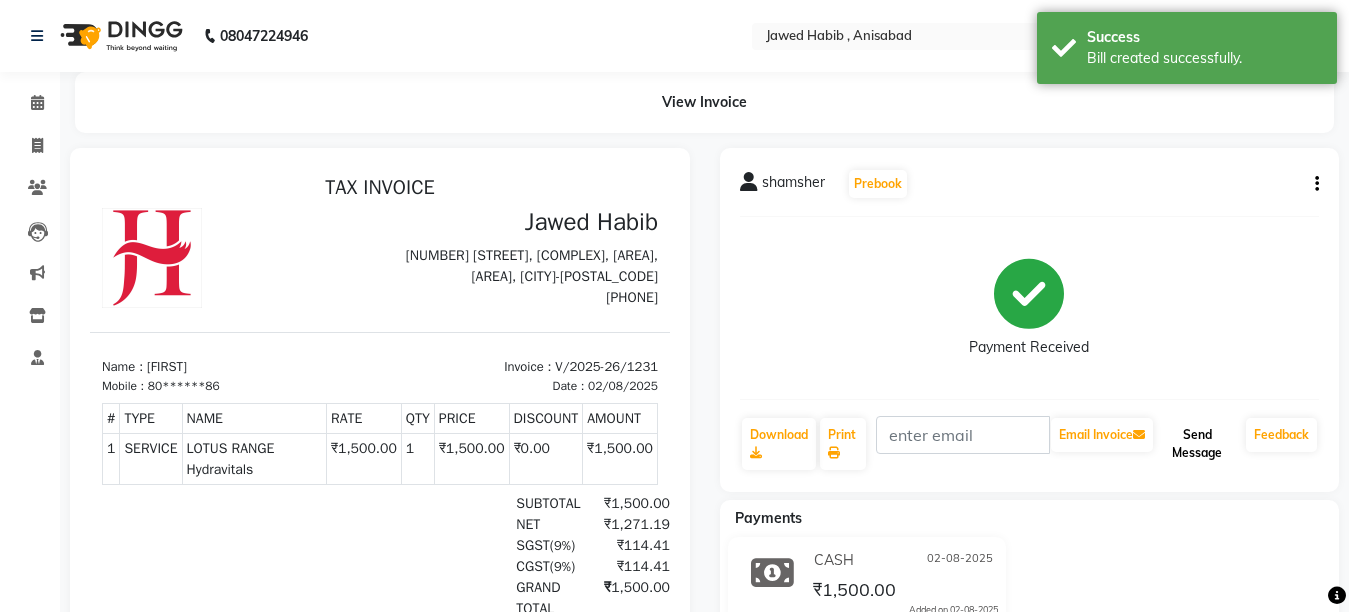 click on "Send Message" 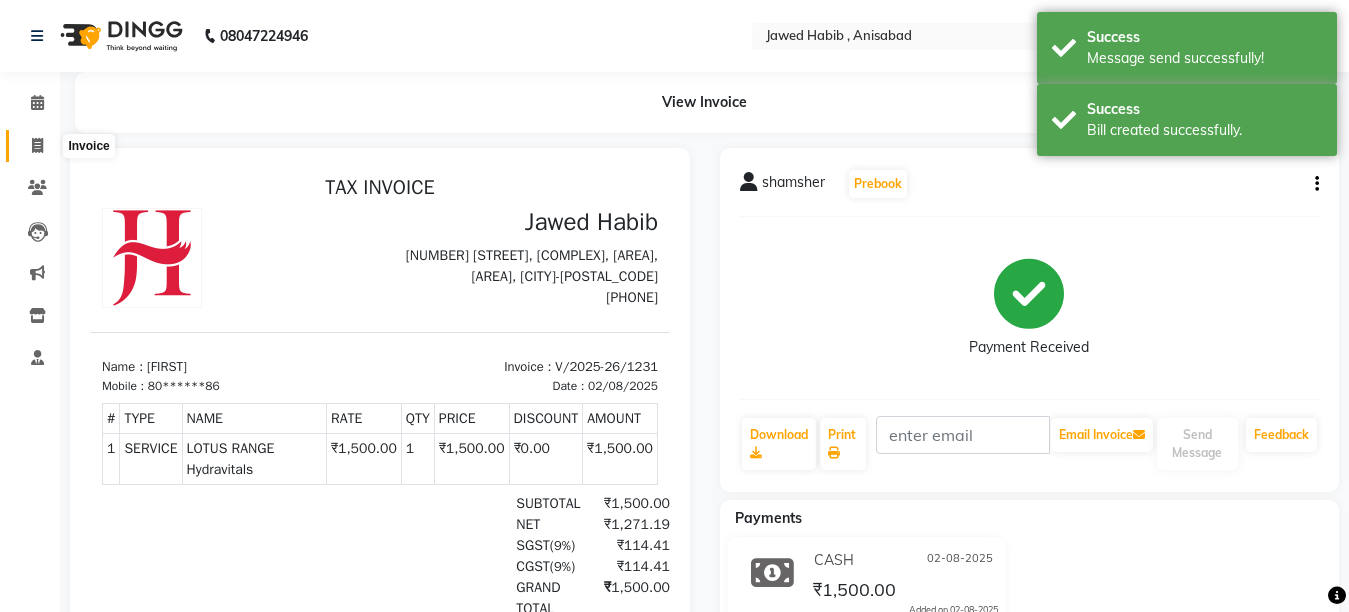 click 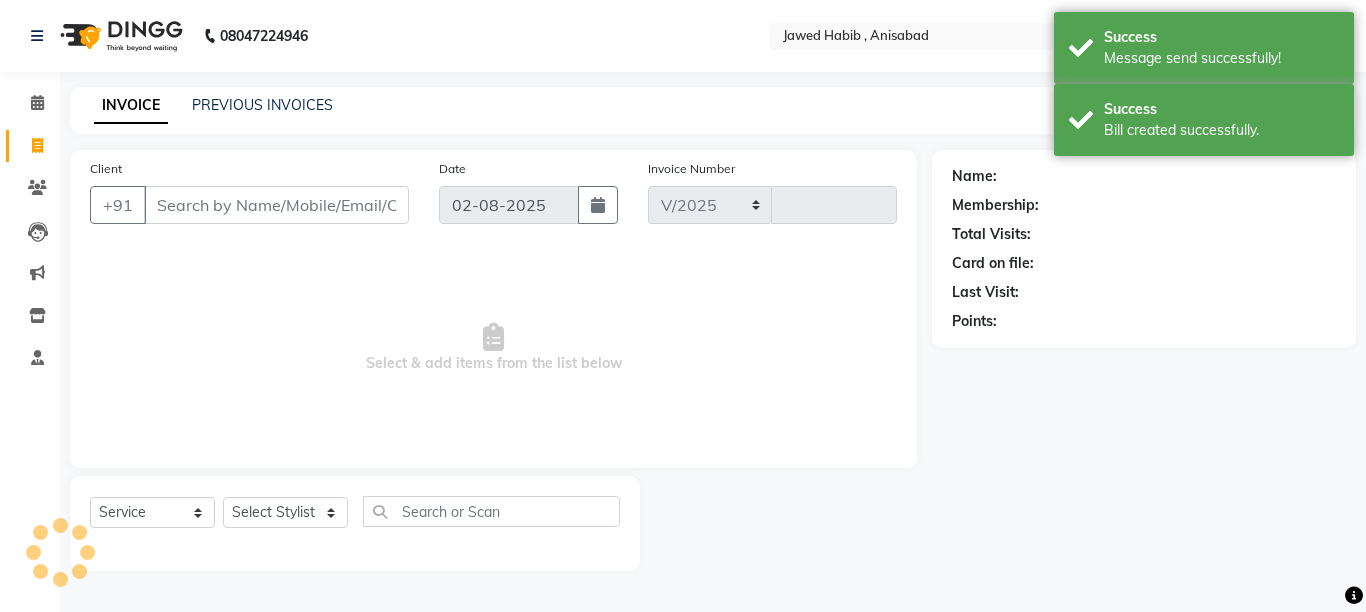 select on "6967" 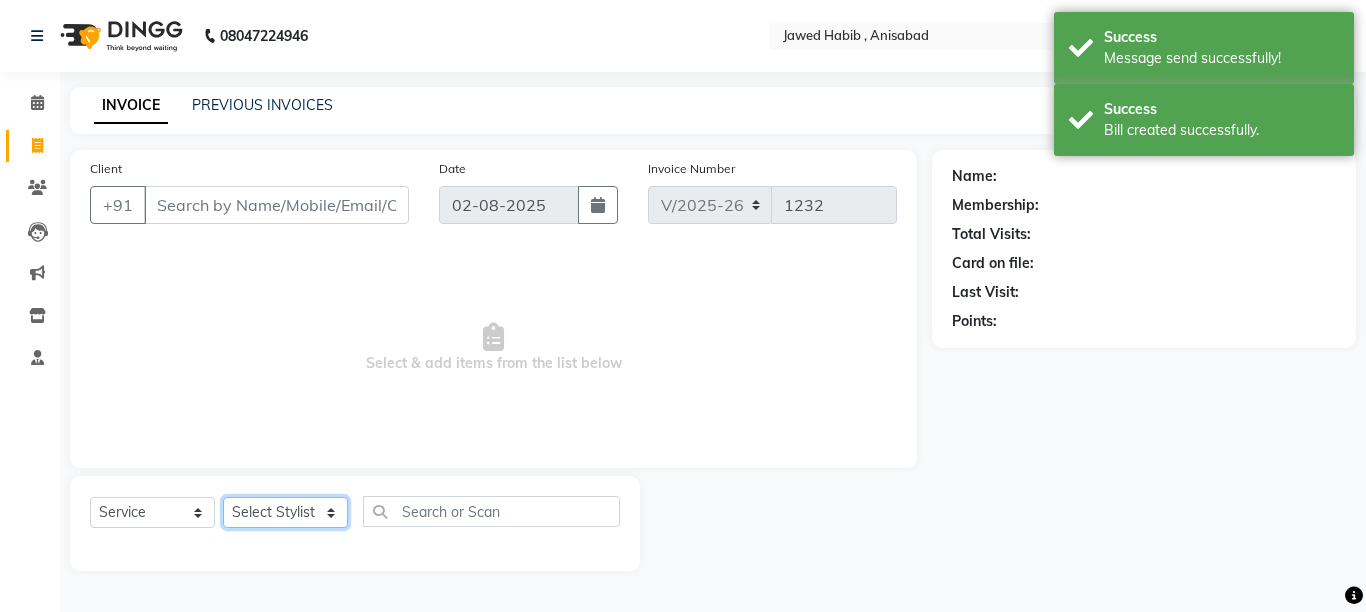 click on "Select Stylist [FIRST] [LAST] [FIRST] [LAST] [FIRST] [LAST] [FIRST] [LAST]" 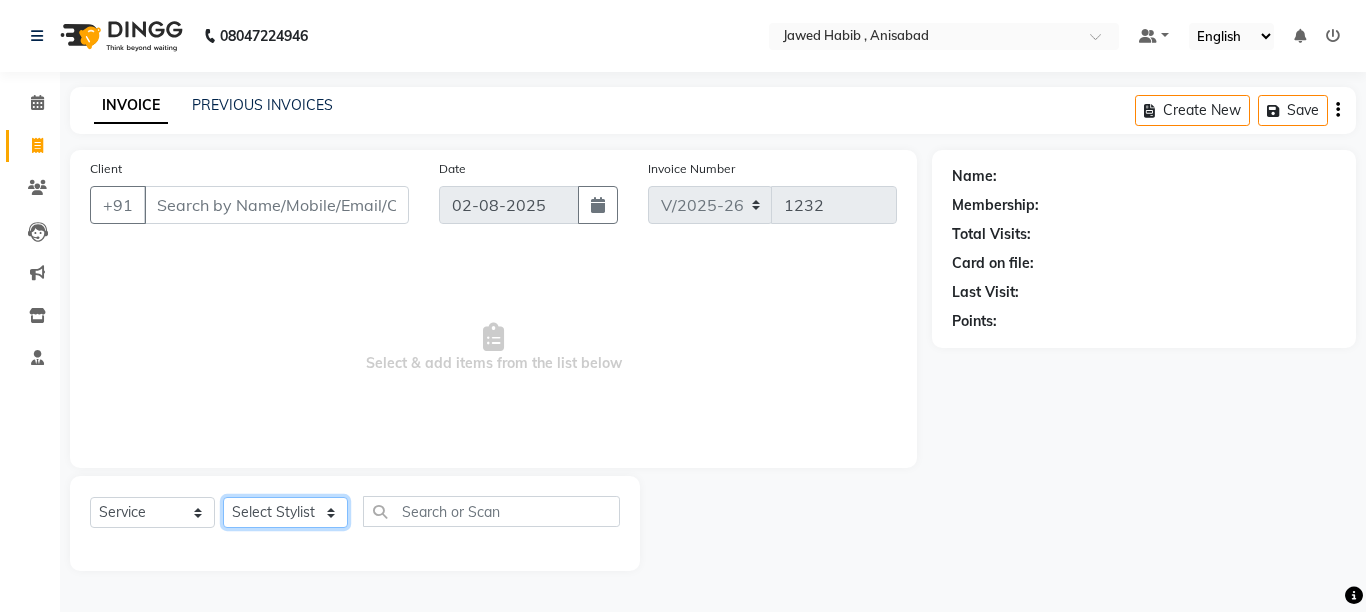 select on "59619" 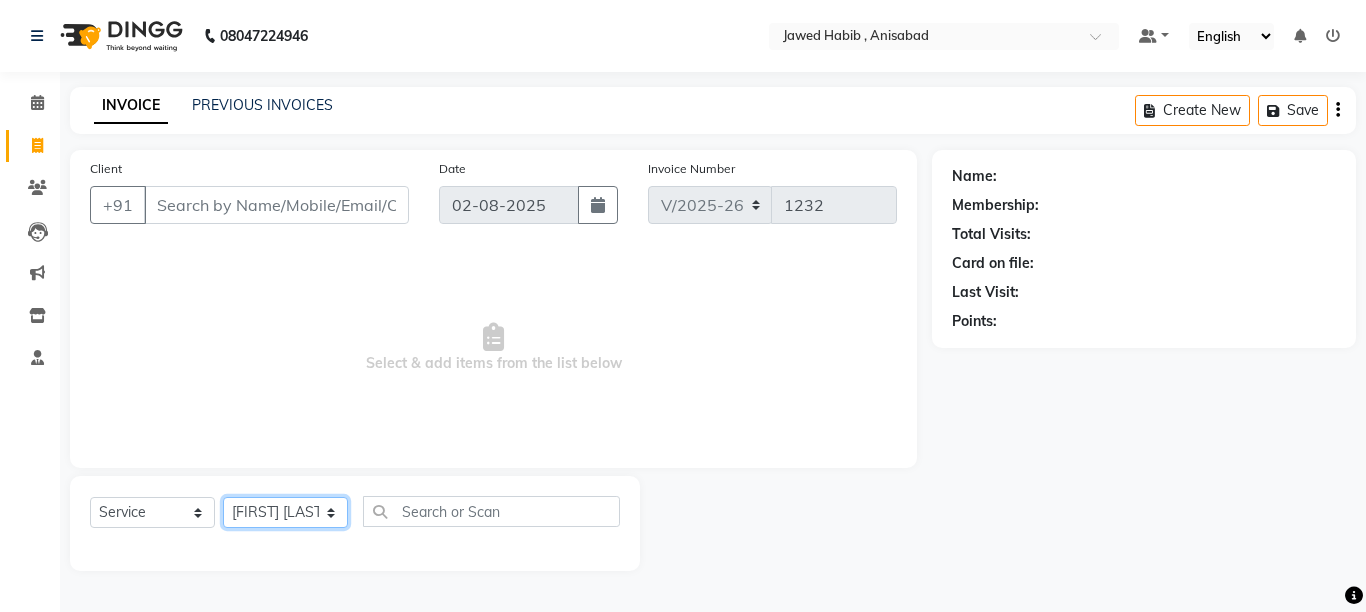 click on "Select Stylist [FIRST] [LAST] [FIRST] [LAST] [FIRST] [LAST] [FIRST] [LAST]" 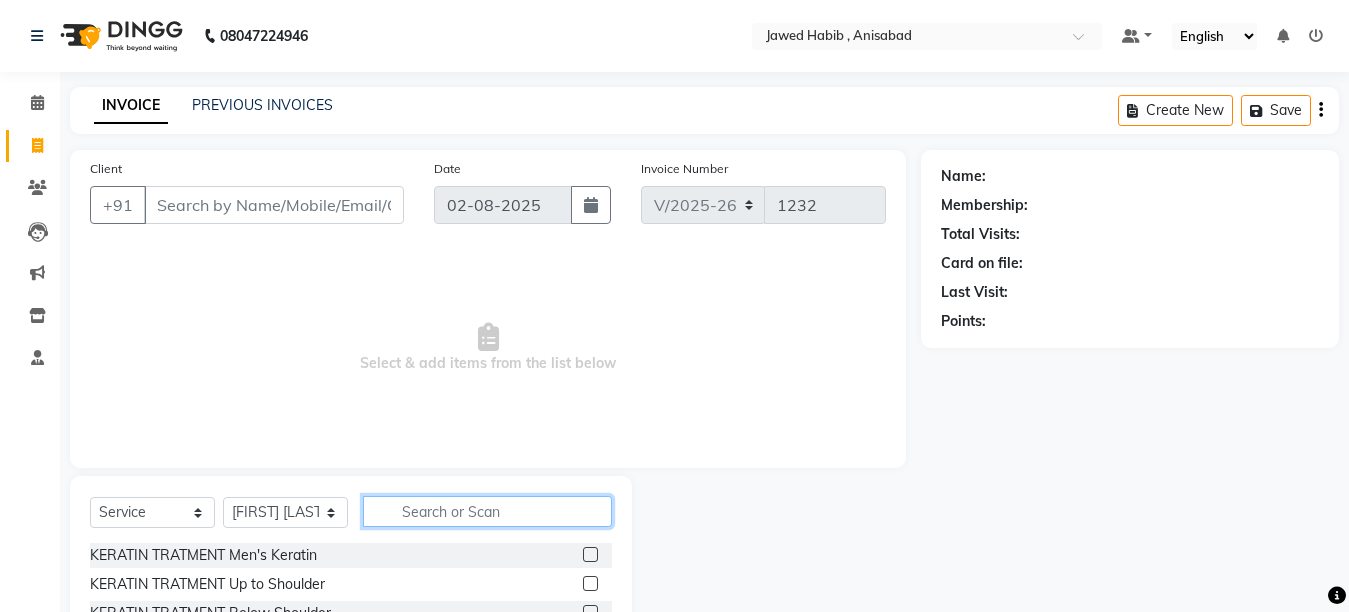 click 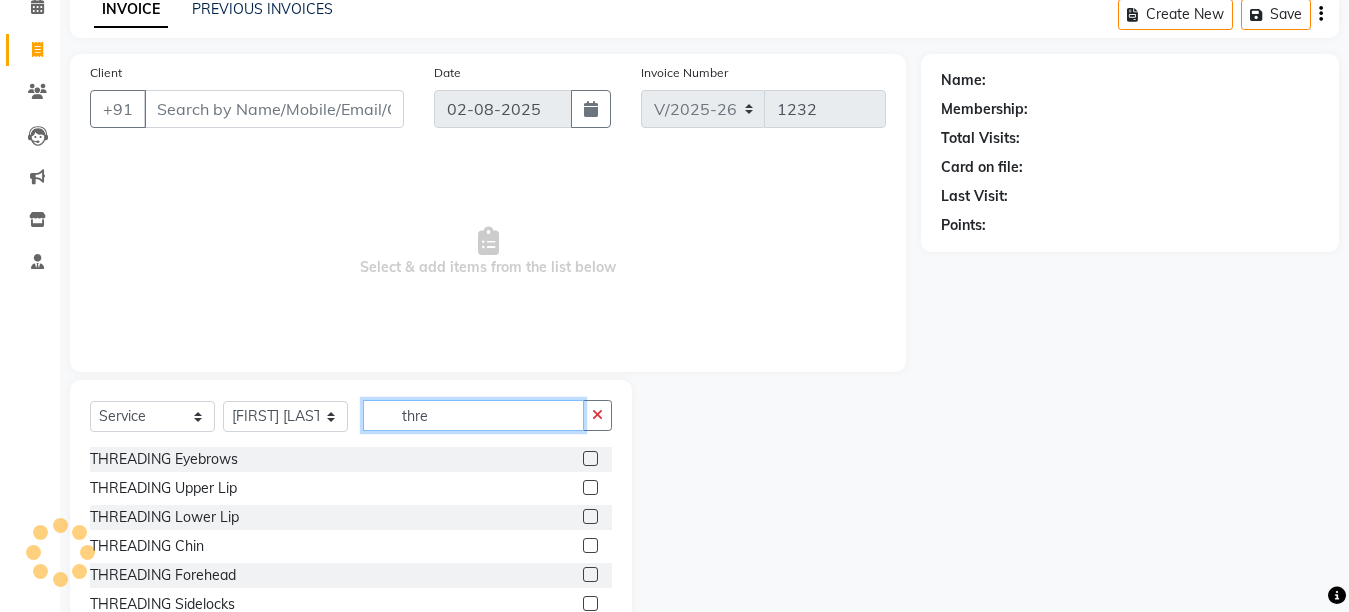 scroll, scrollTop: 189, scrollLeft: 0, axis: vertical 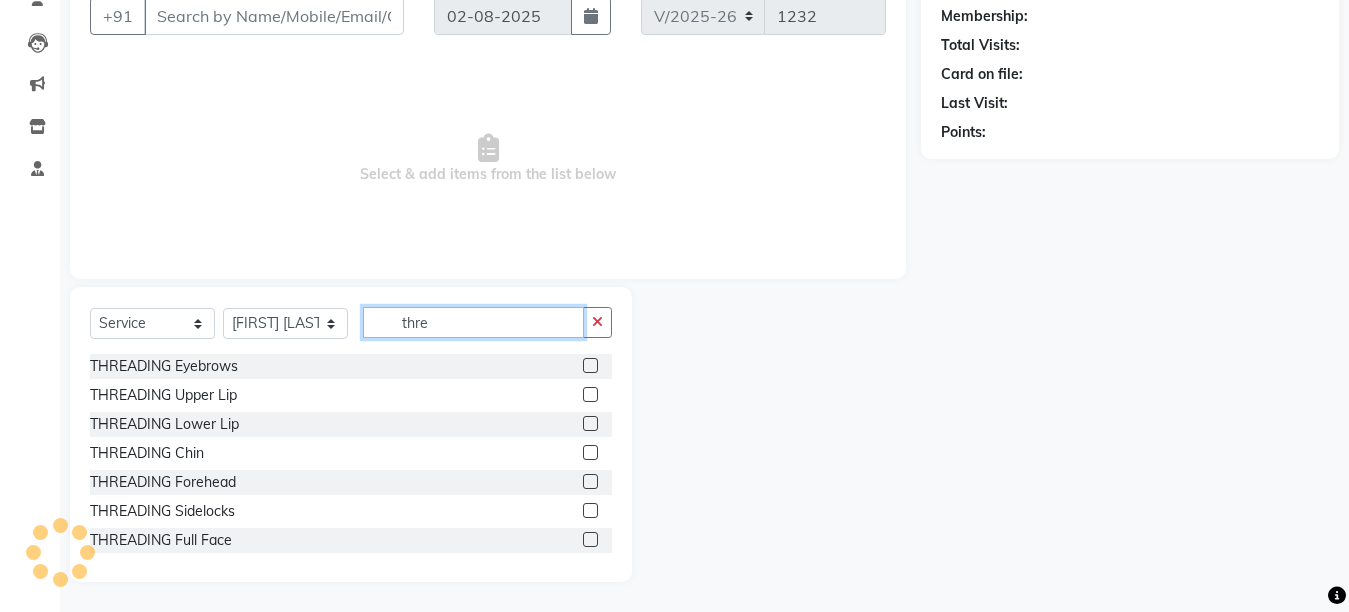 type on "thre" 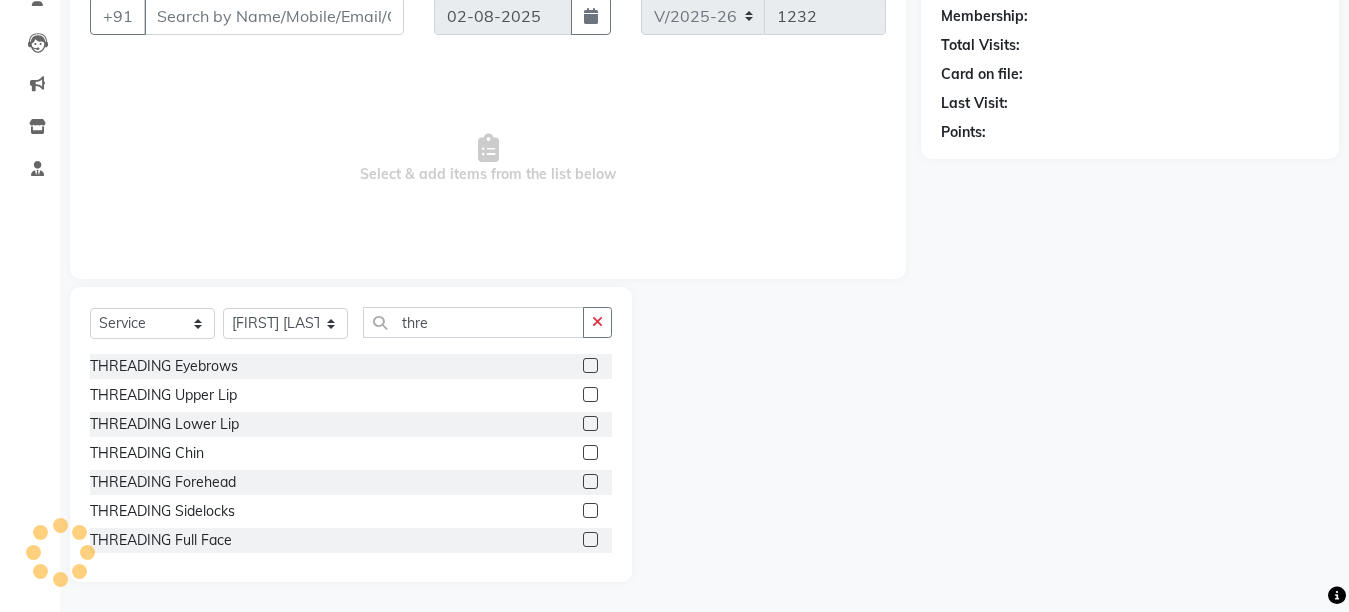 click 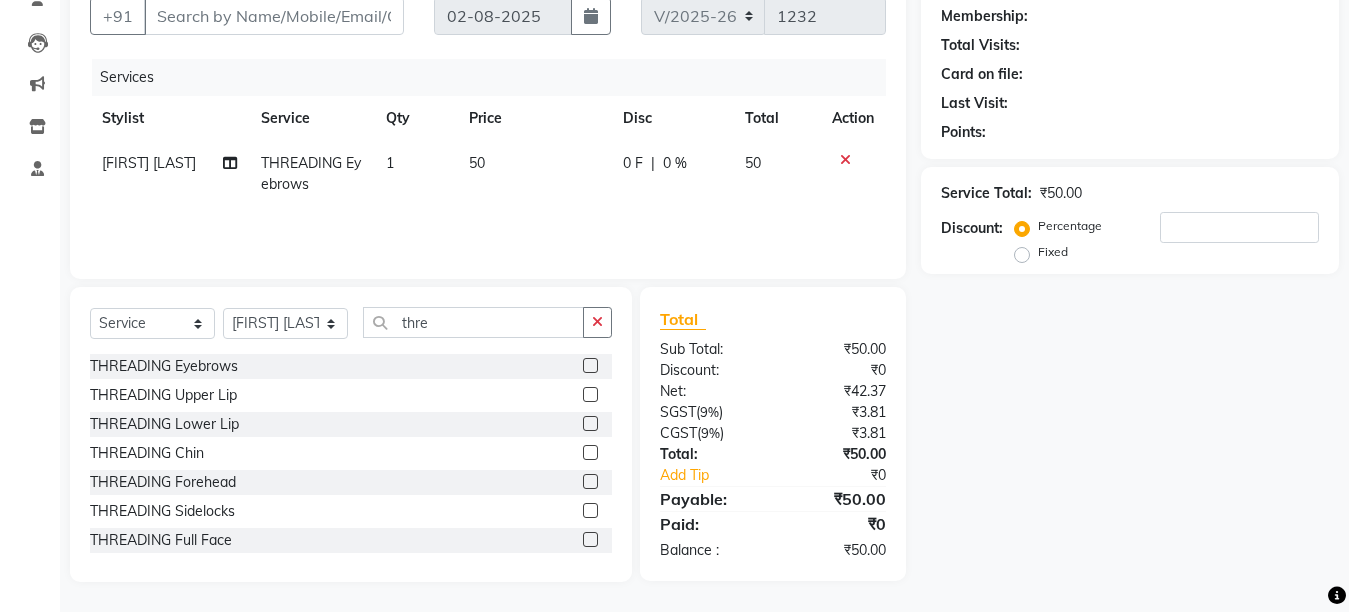click 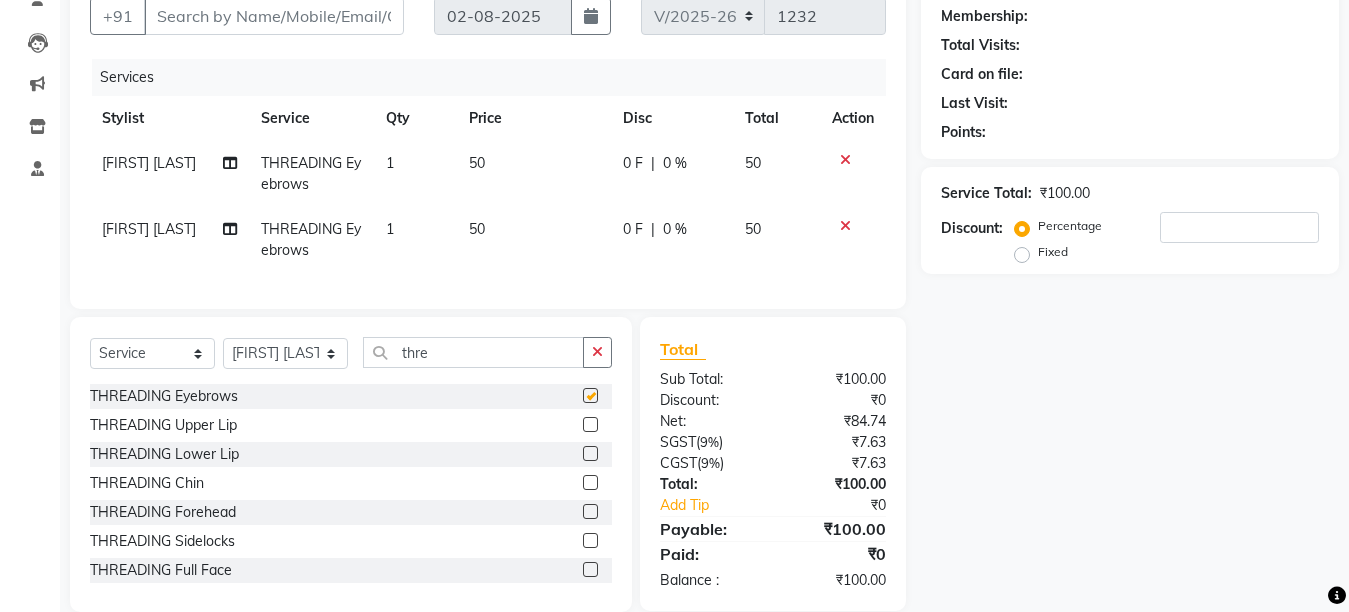 checkbox on "false" 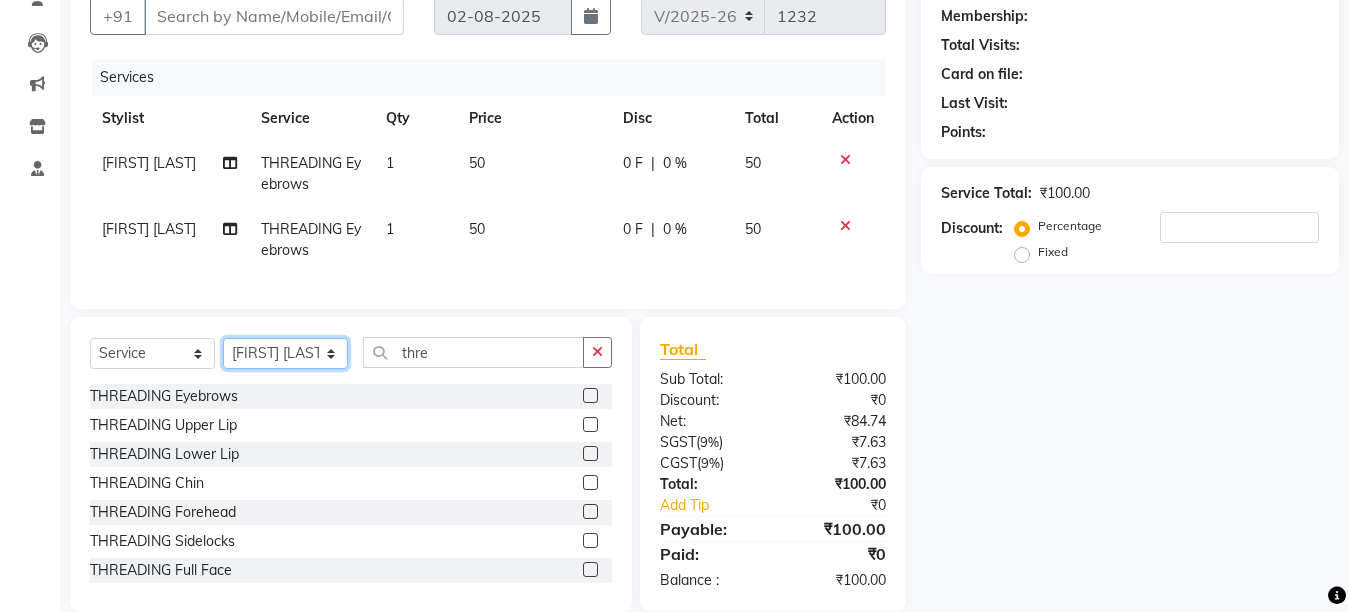 click on "Select Stylist [FIRST] [LAST] [FIRST] [LAST] [FIRST] [LAST] [FIRST] [LAST]" 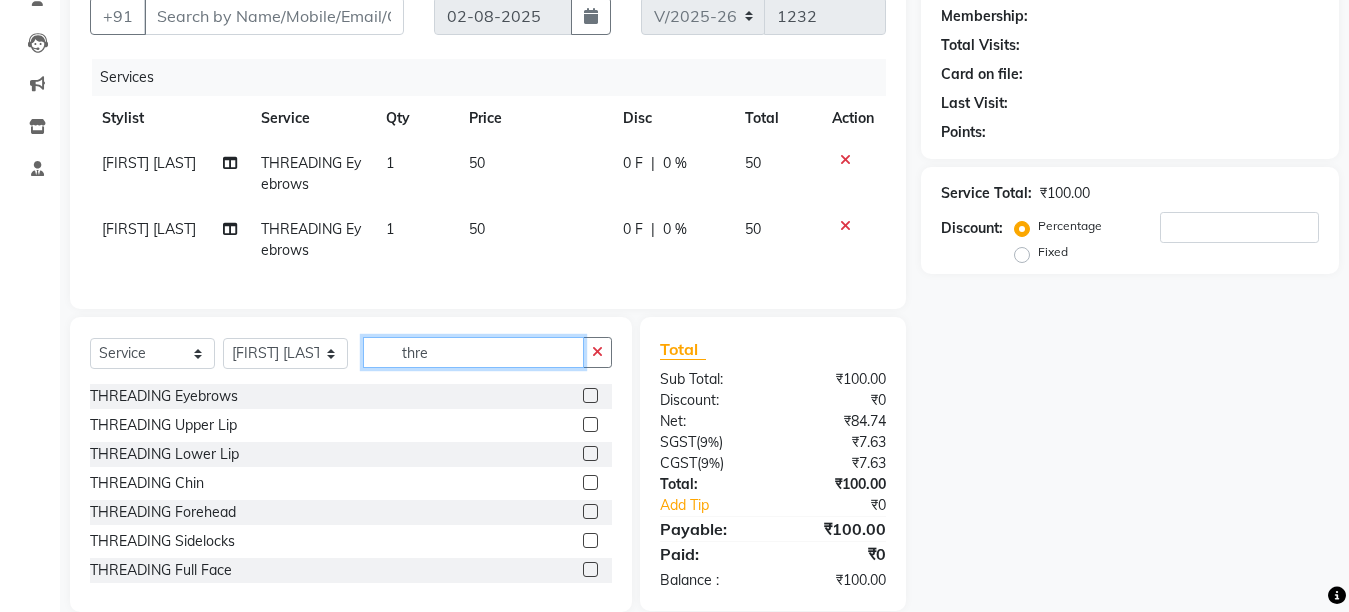 click on "thre" 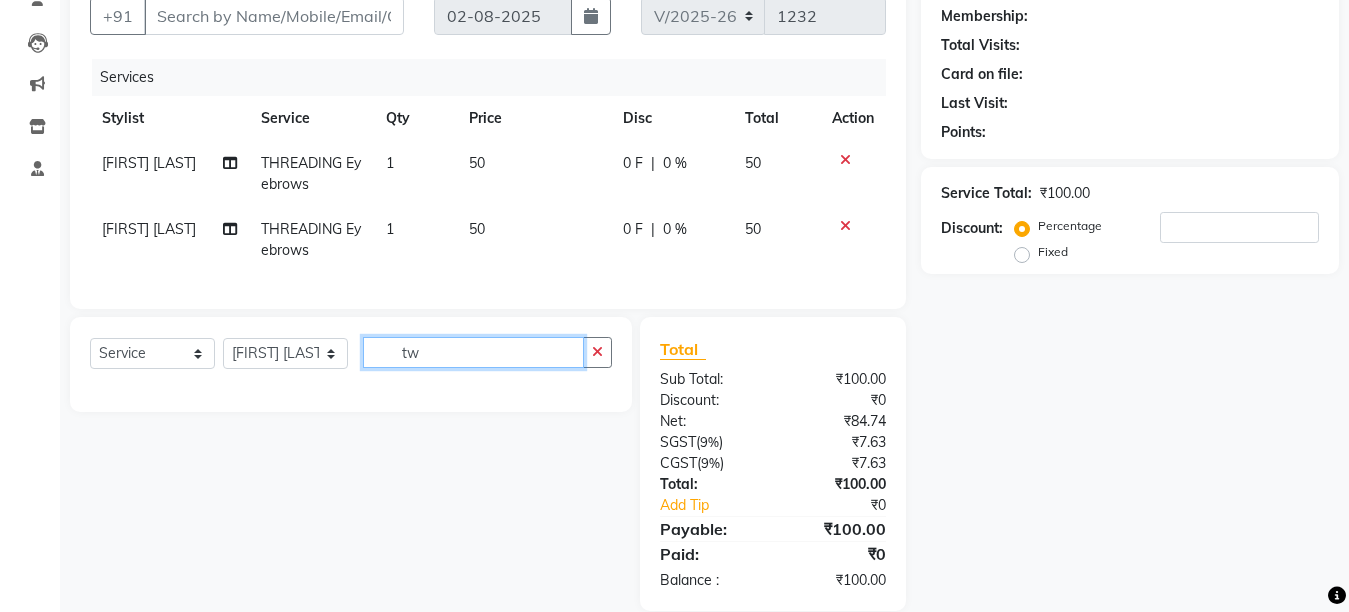 type on "t" 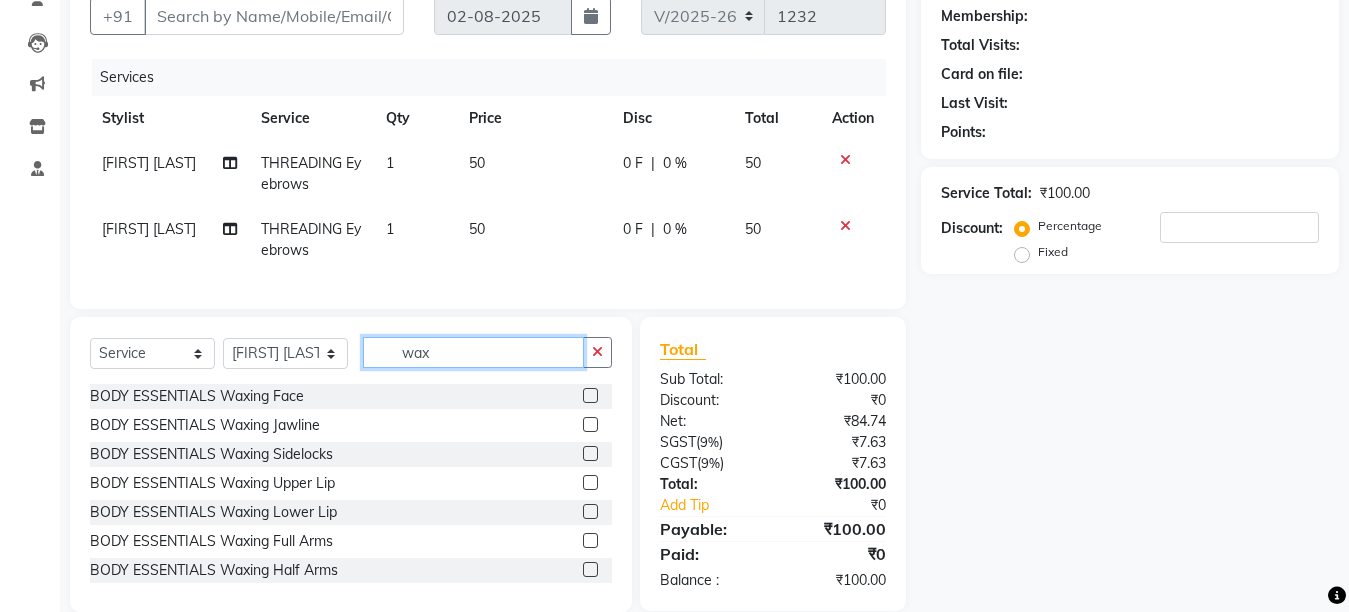 type on "wax" 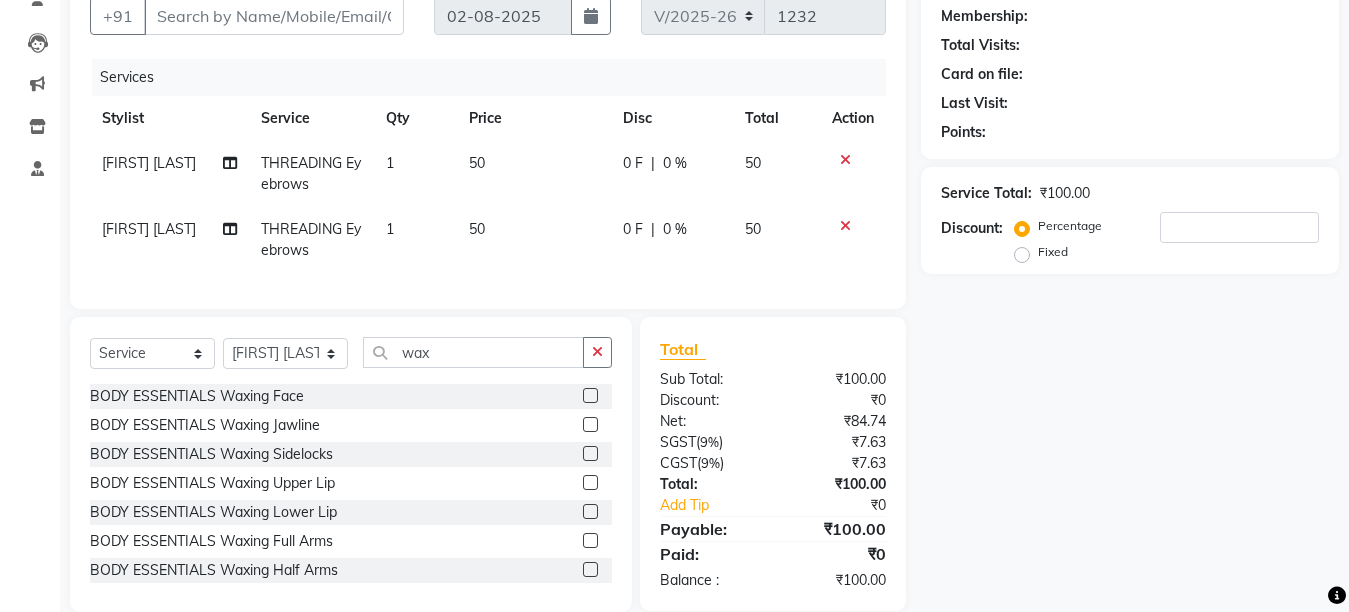 click 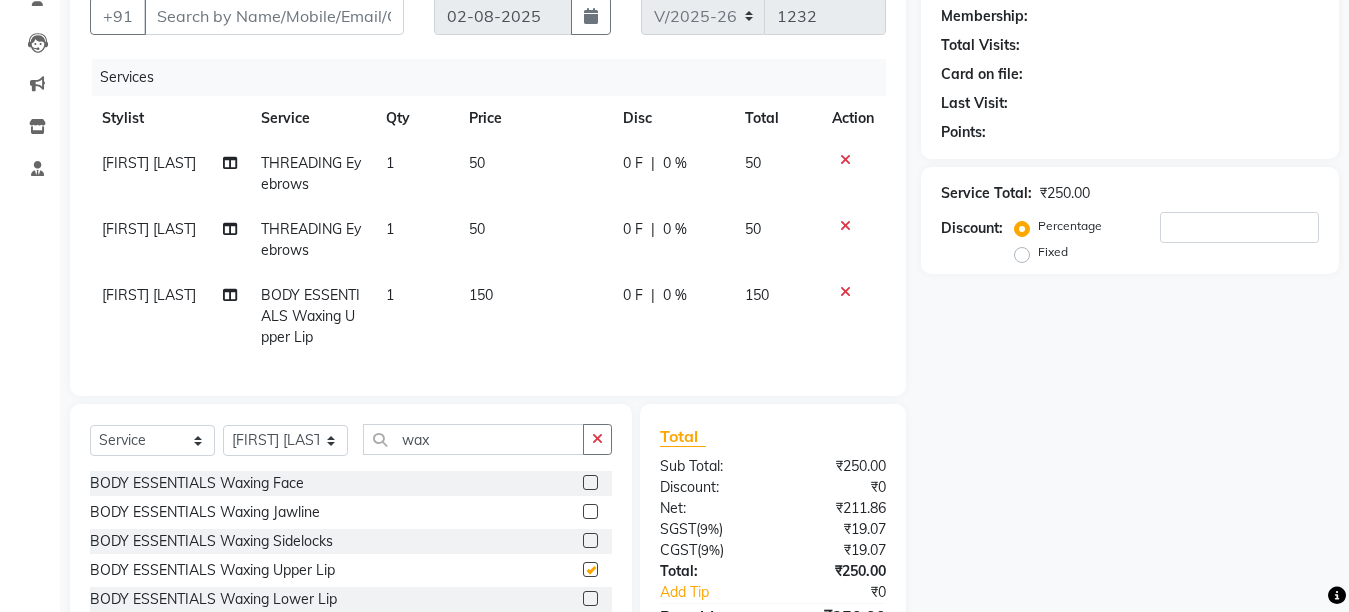 checkbox on "false" 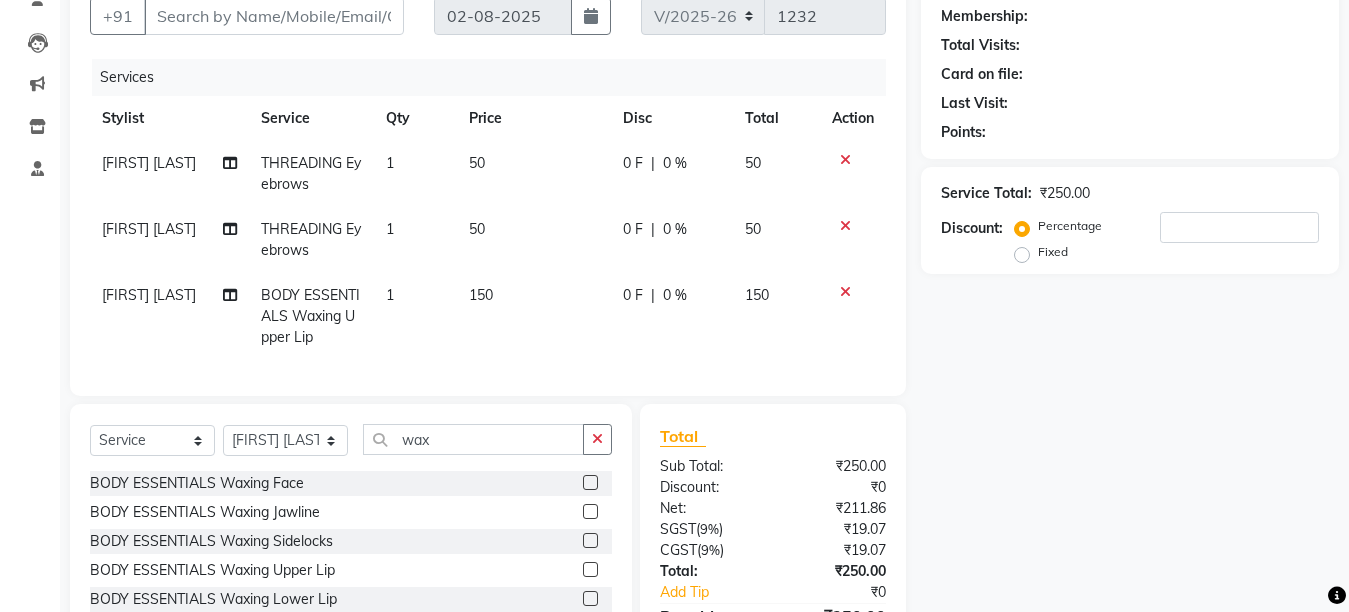 scroll, scrollTop: 0, scrollLeft: 0, axis: both 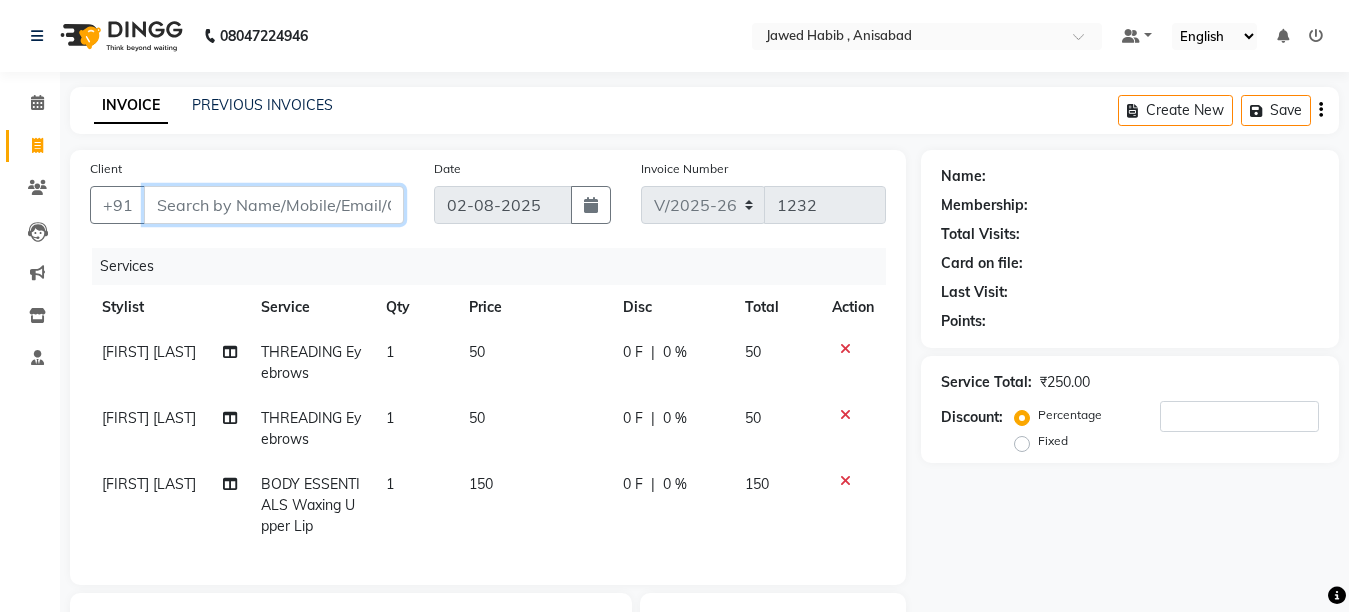 click on "Client" at bounding box center (274, 205) 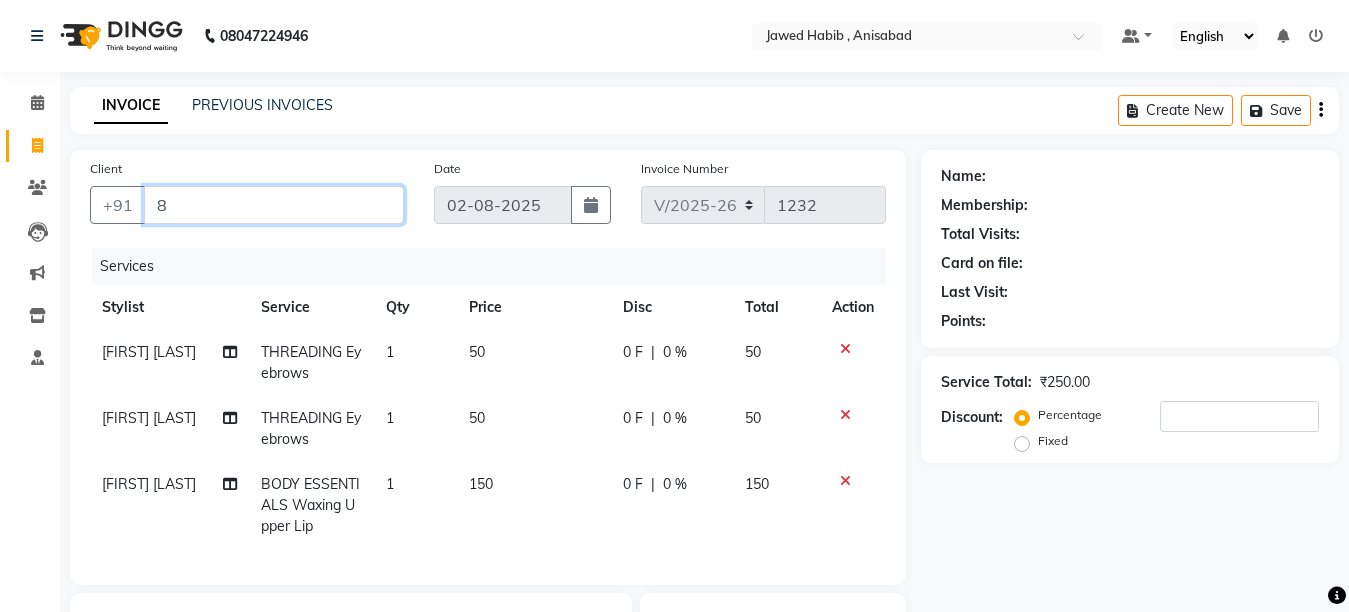 type on "0" 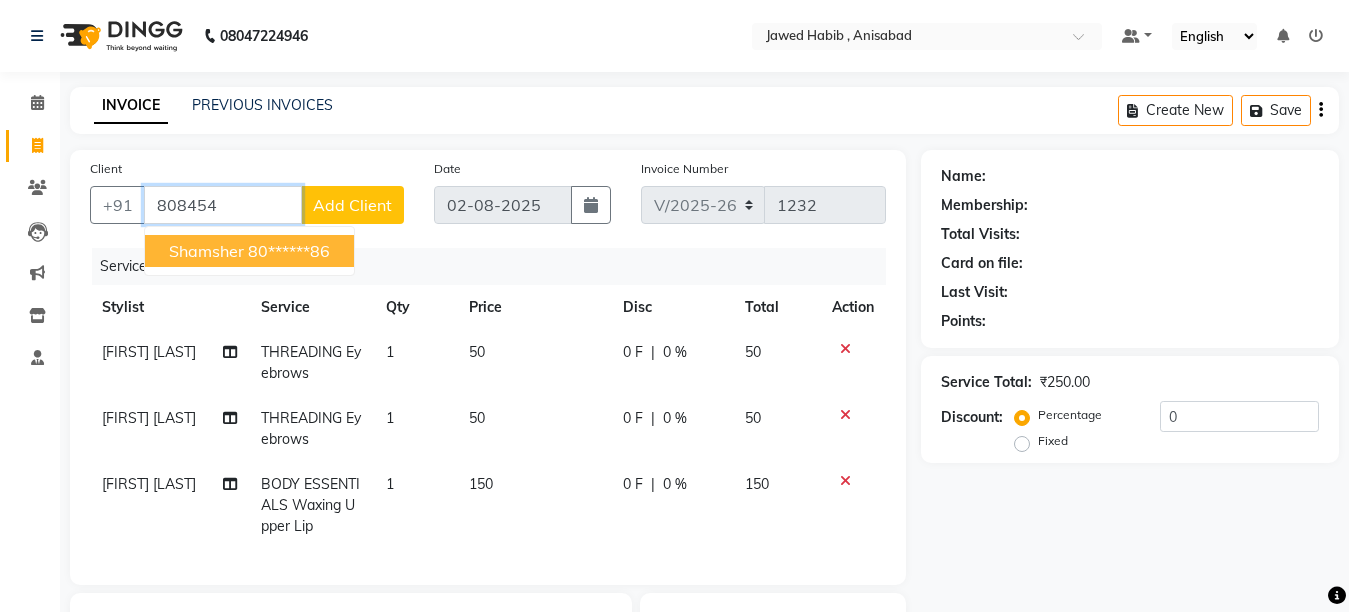 click on "[FIRST] [LAST] [PHONE]" at bounding box center [249, 251] 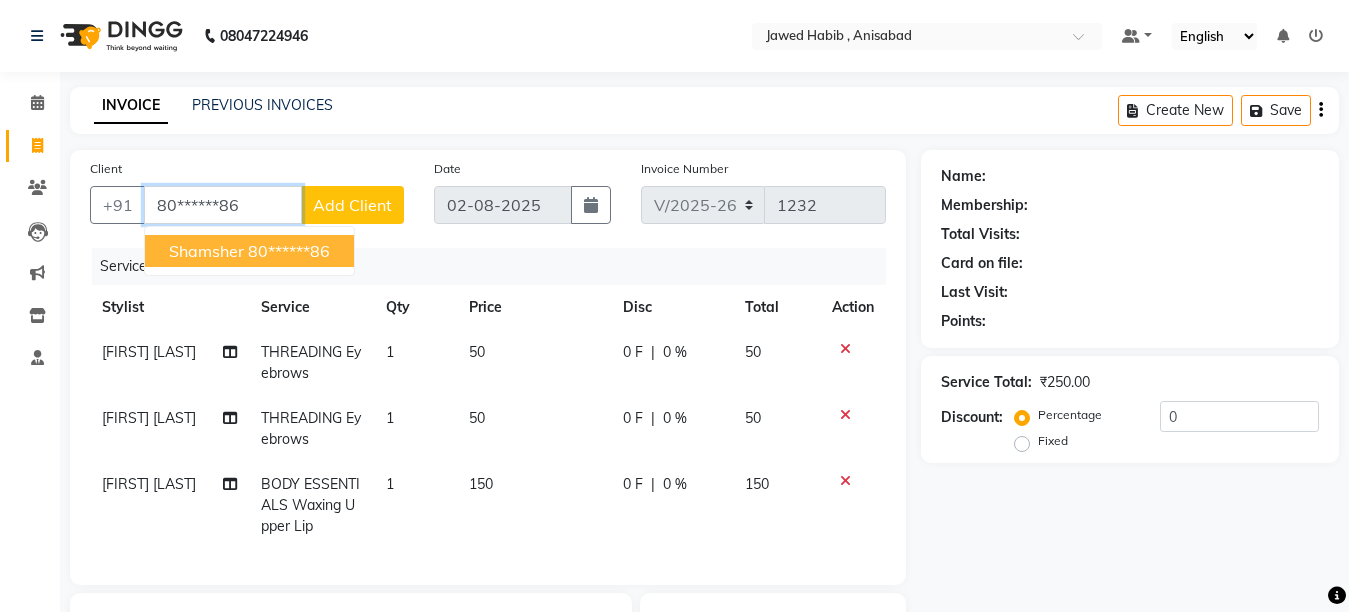 type on "80******86" 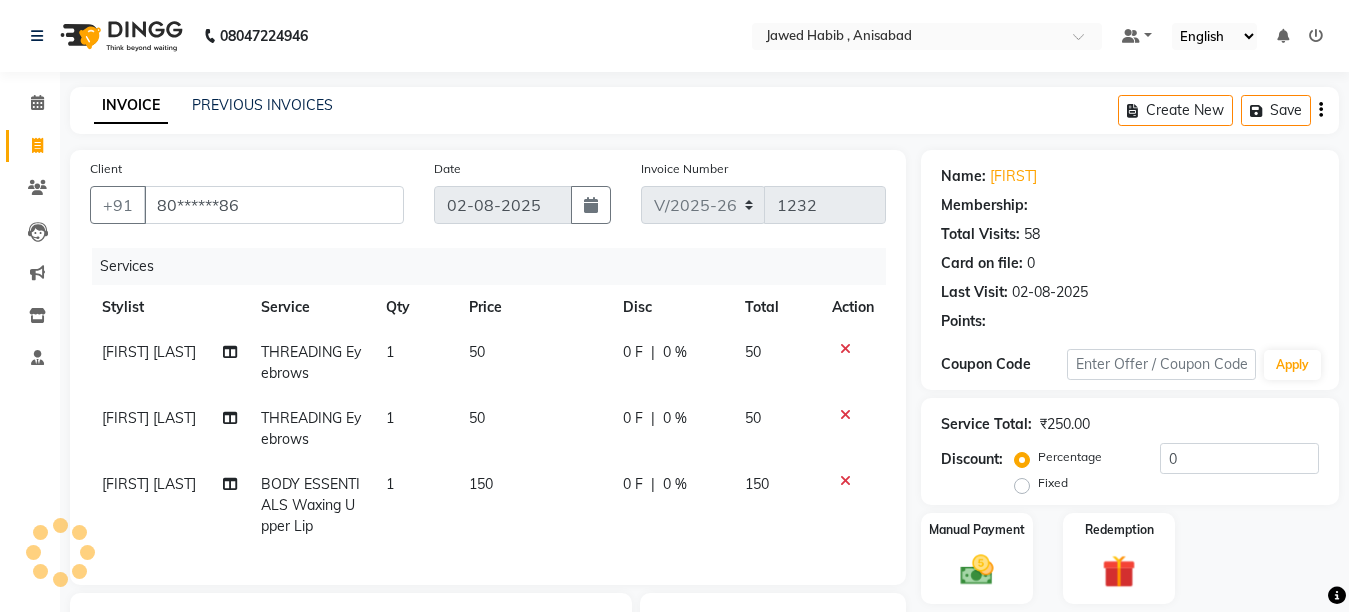 scroll, scrollTop: 323, scrollLeft: 0, axis: vertical 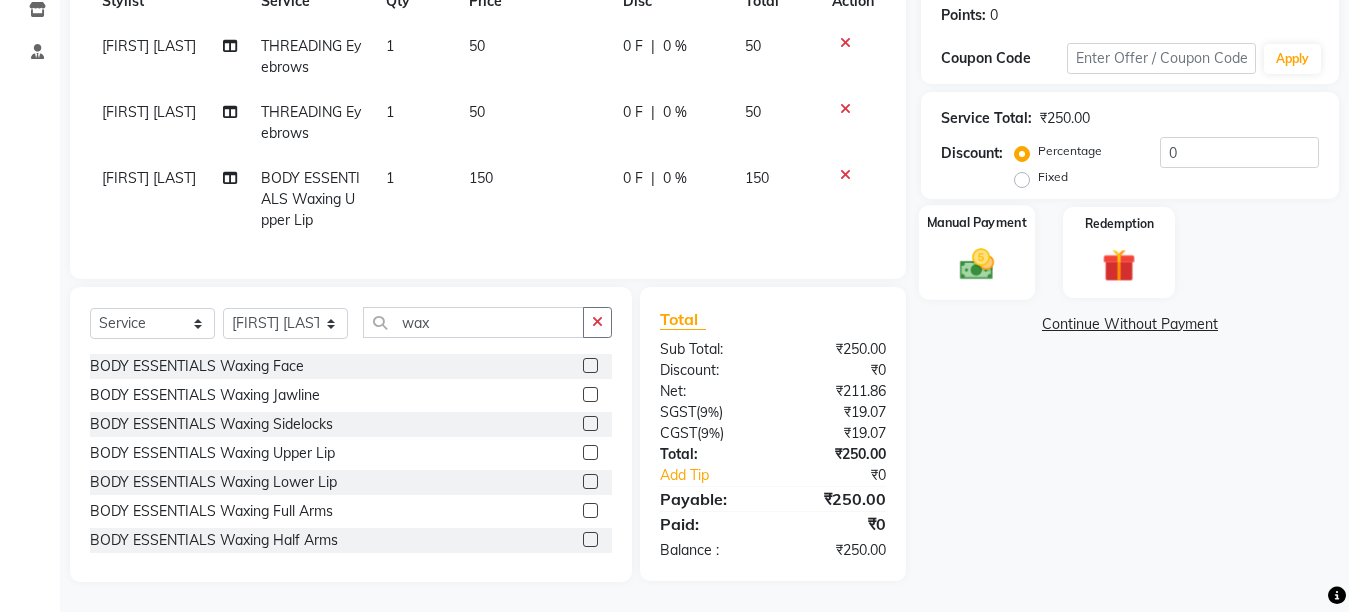click 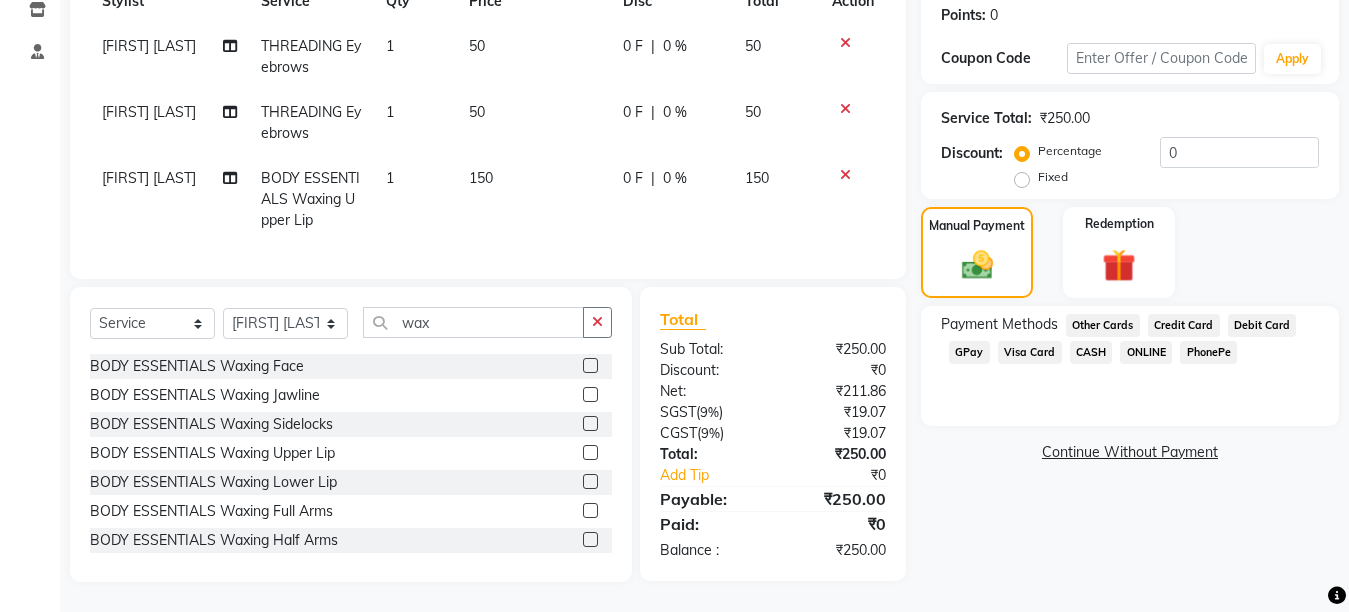 drag, startPoint x: 957, startPoint y: 328, endPoint x: 964, endPoint y: 355, distance: 27.89265 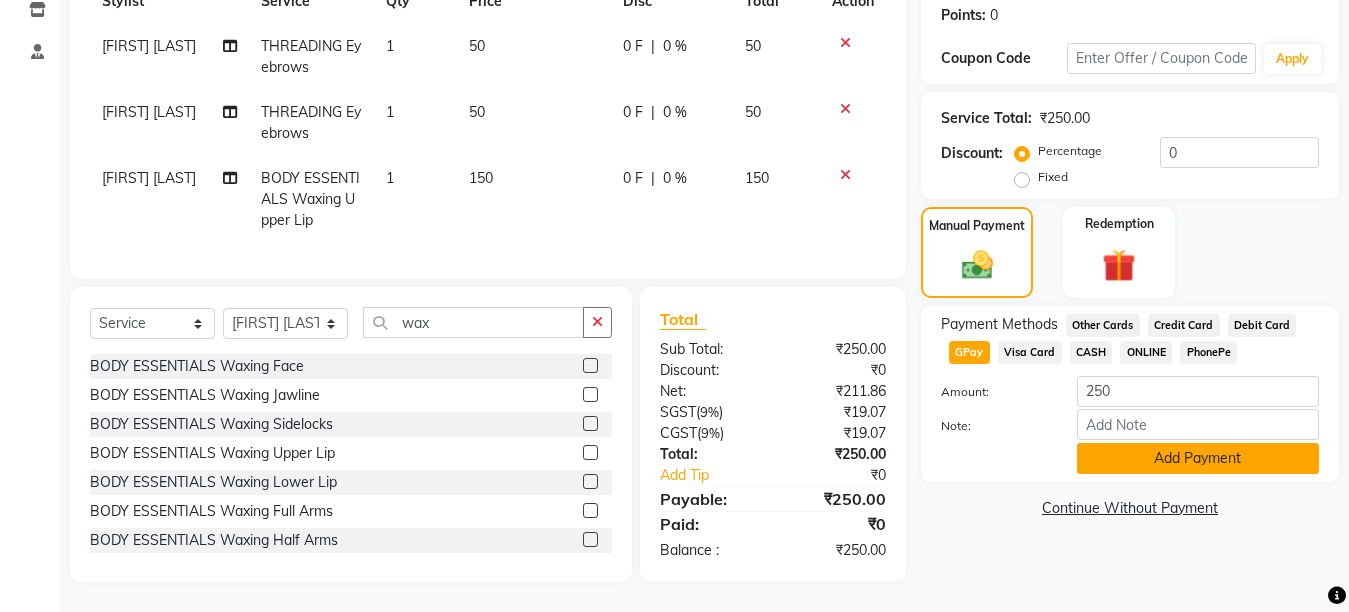 click on "Add Payment" 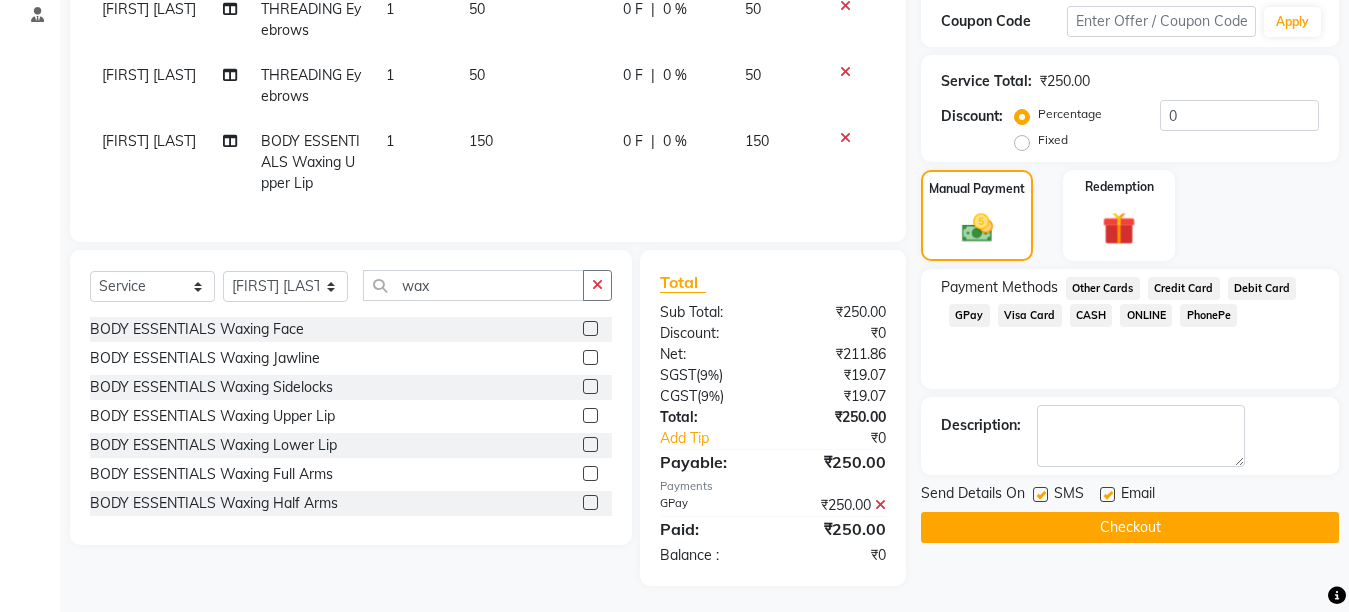 scroll, scrollTop: 364, scrollLeft: 0, axis: vertical 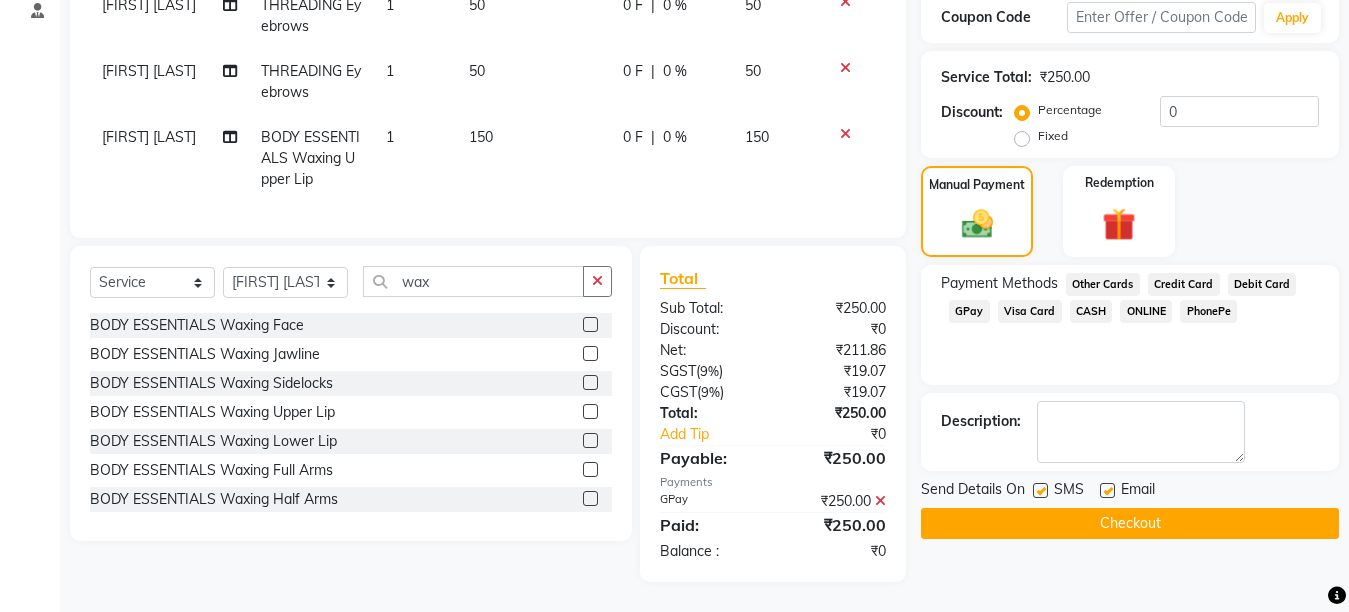 click on "Checkout" 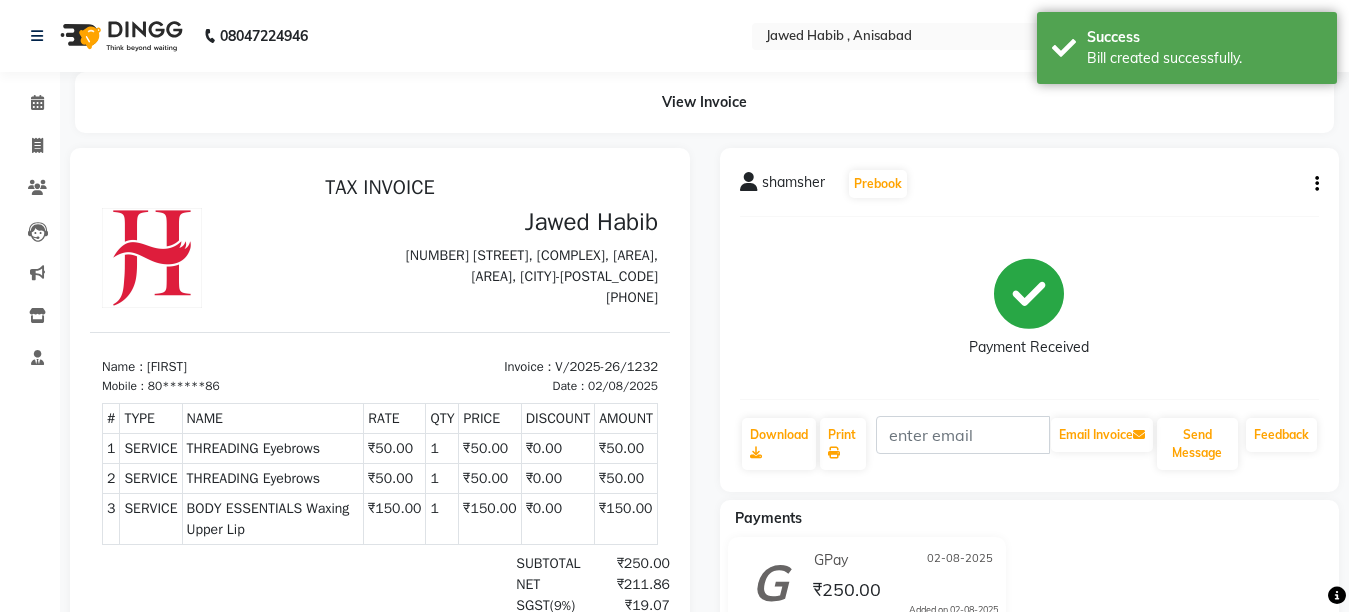 scroll, scrollTop: 0, scrollLeft: 0, axis: both 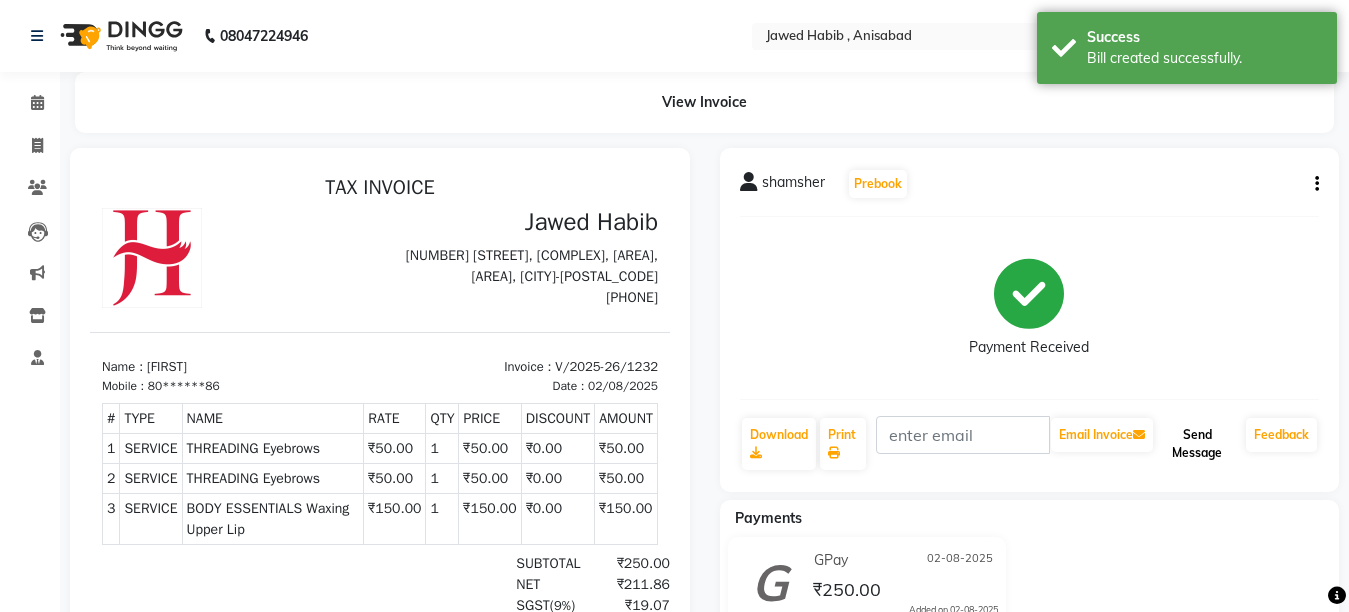 click on "Send Message" 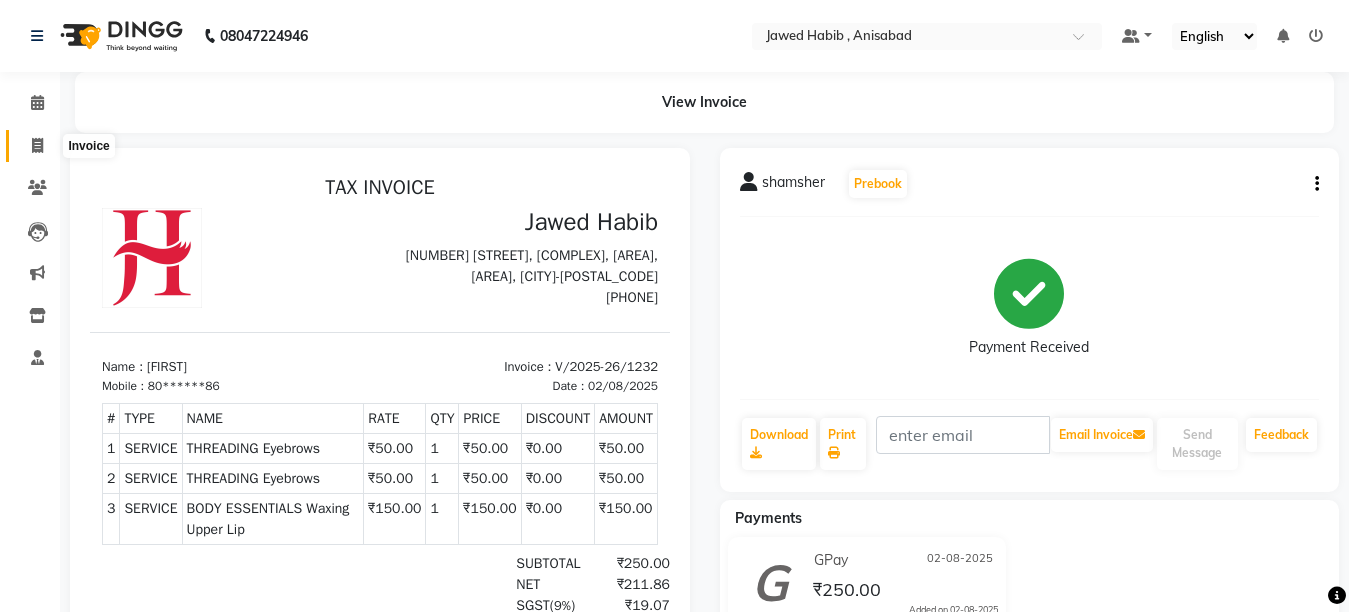 click 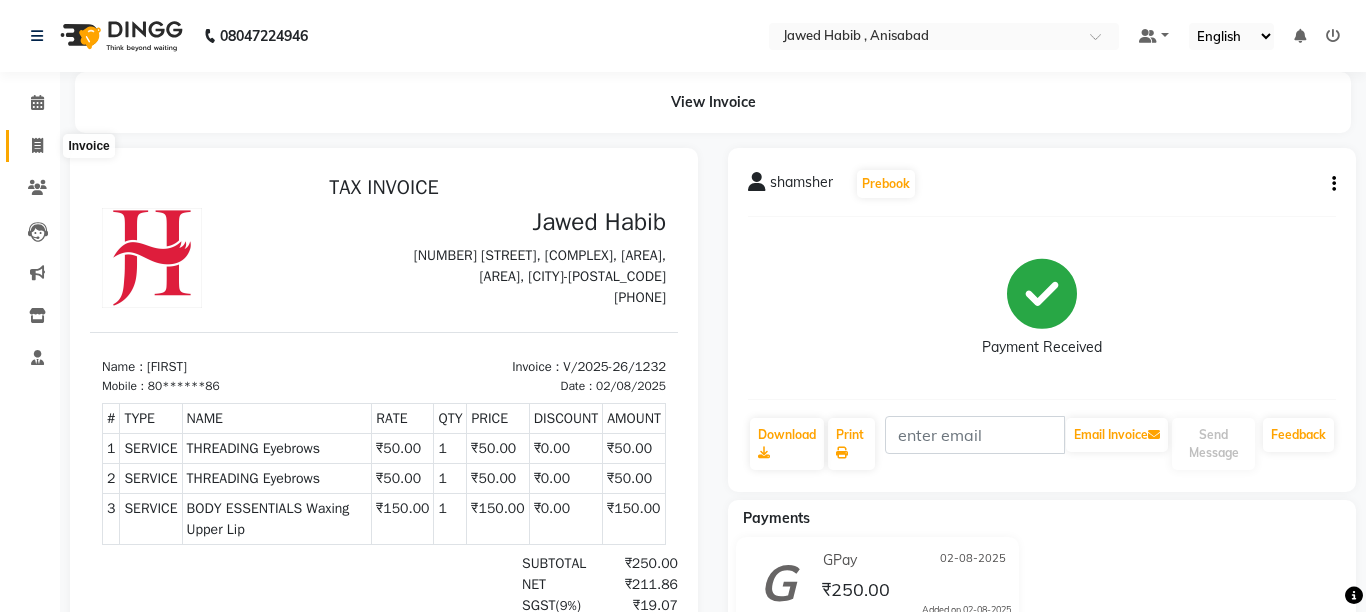 select on "service" 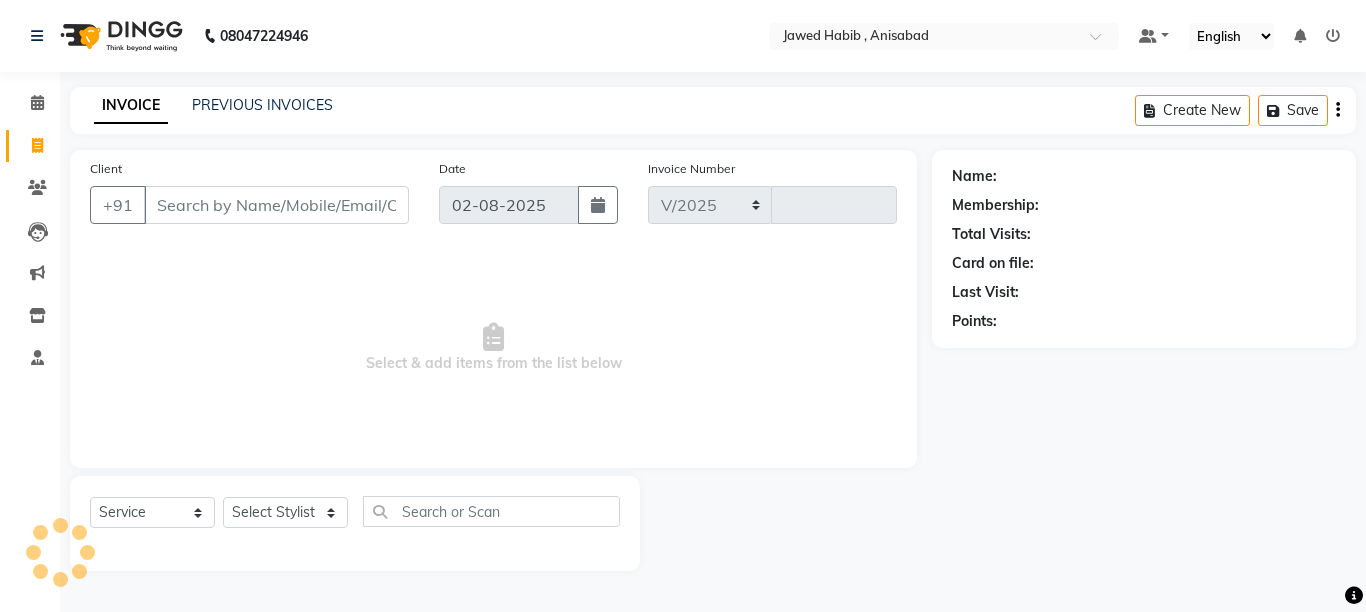 select on "6967" 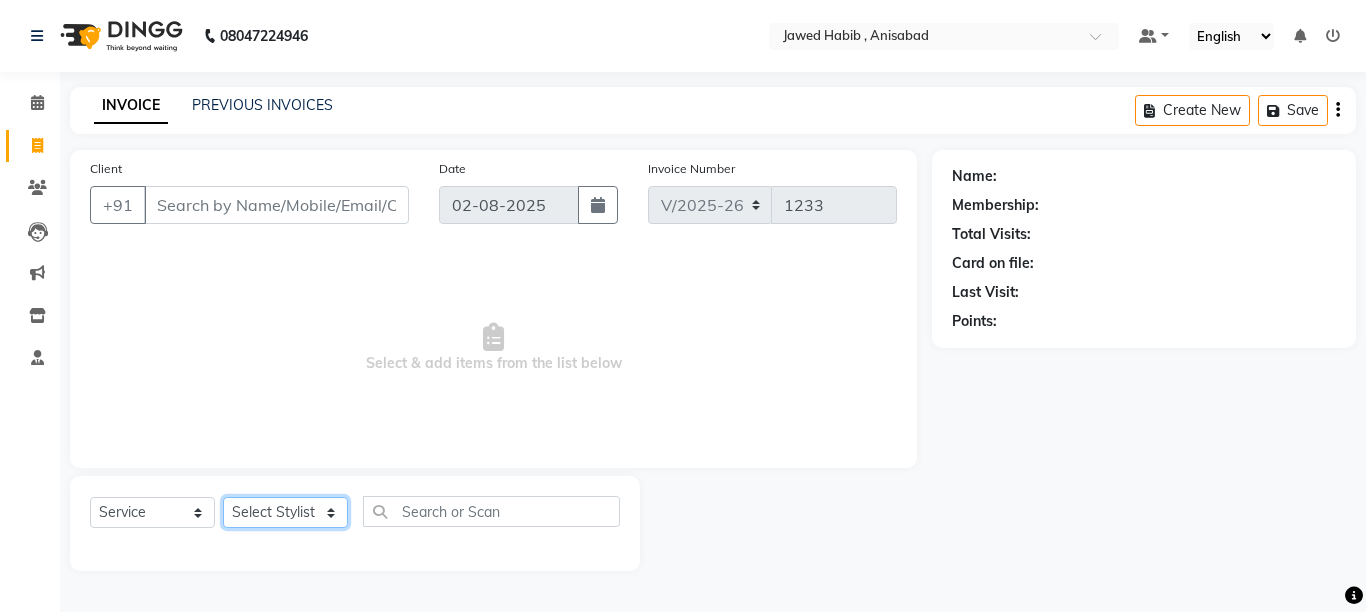 click on "Select Stylist [FIRST] [LAST] [FIRST] [LAST] [FIRST] [LAST] [FIRST] [LAST]" 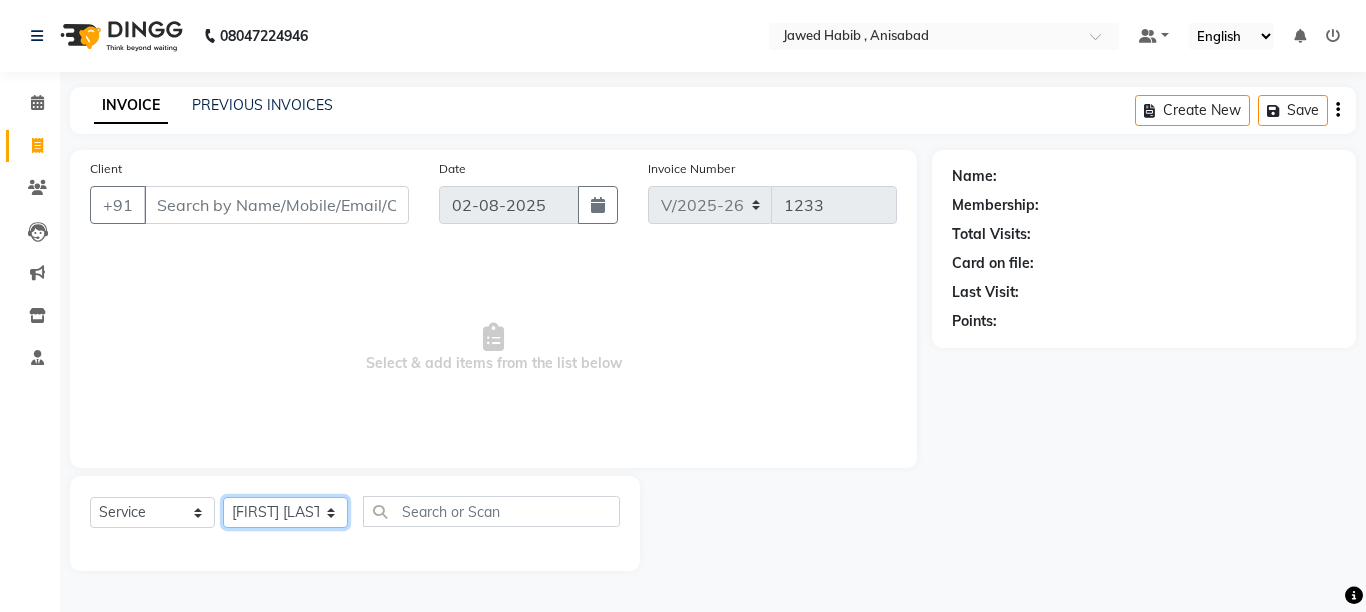click on "Select Stylist [FIRST] [LAST] [FIRST] [LAST] [FIRST] [LAST] [FIRST] [LAST]" 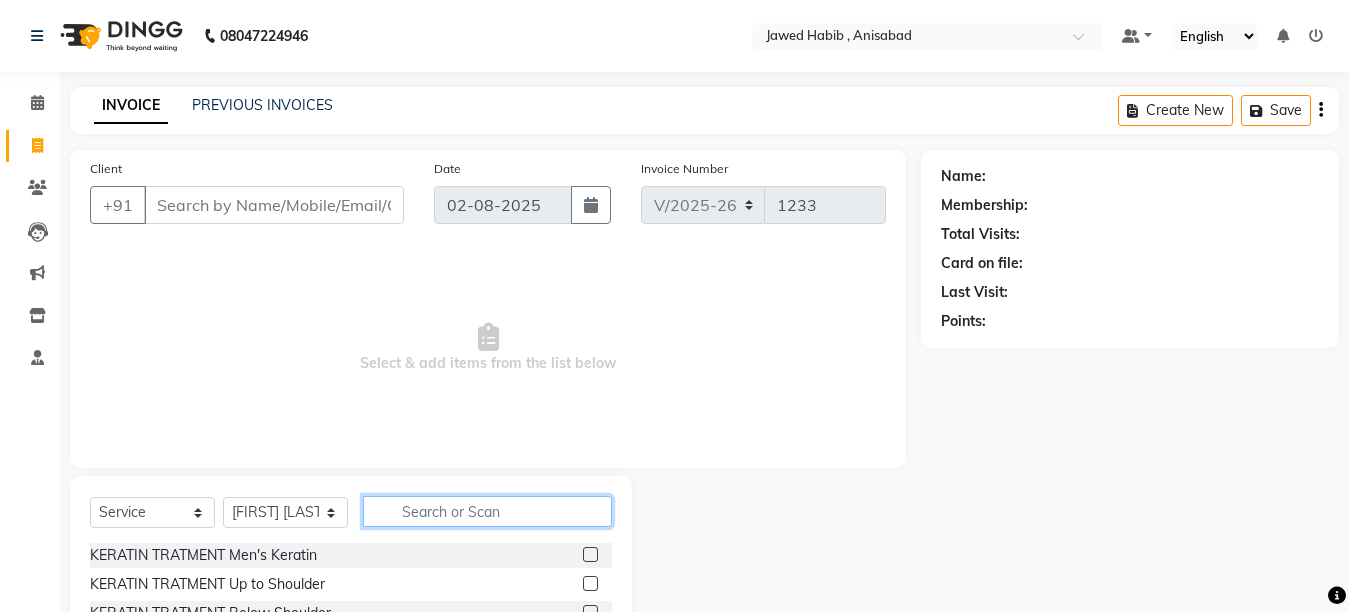 click 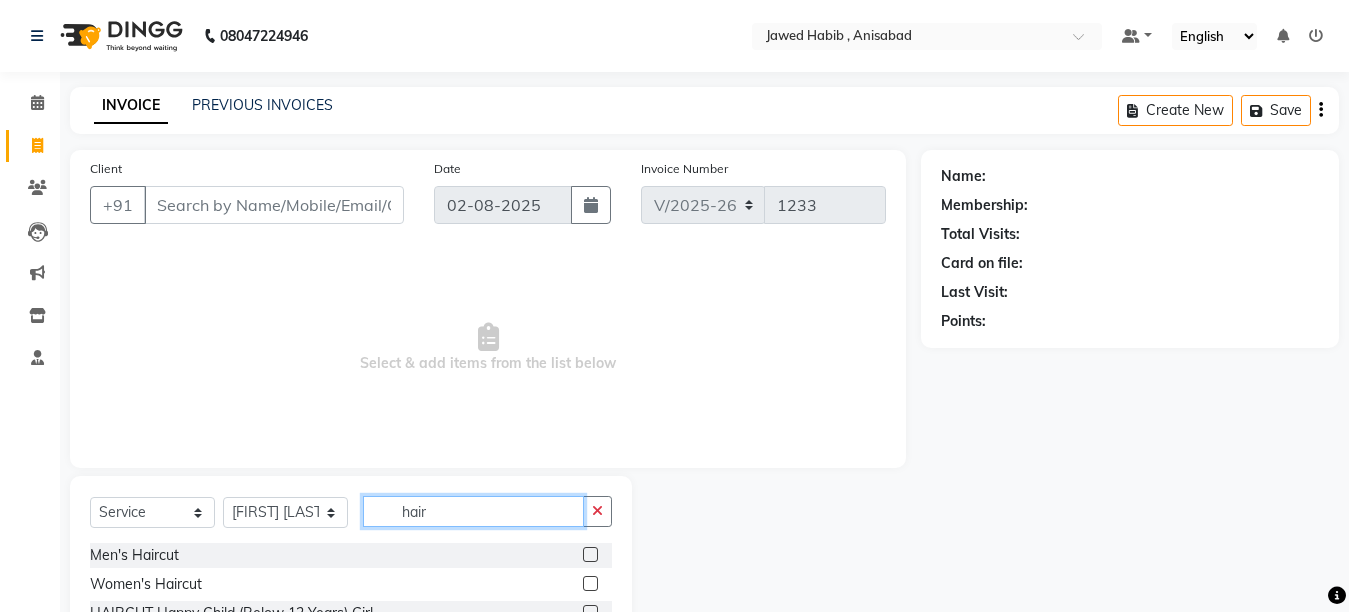 type on "hair" 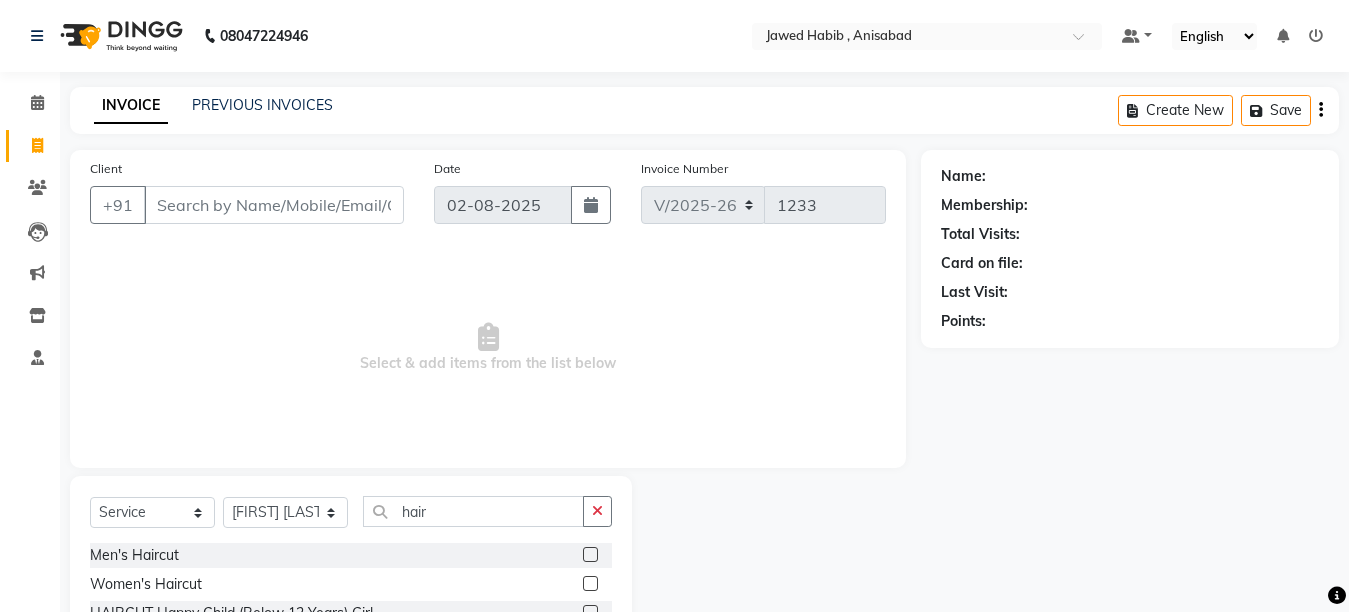 click 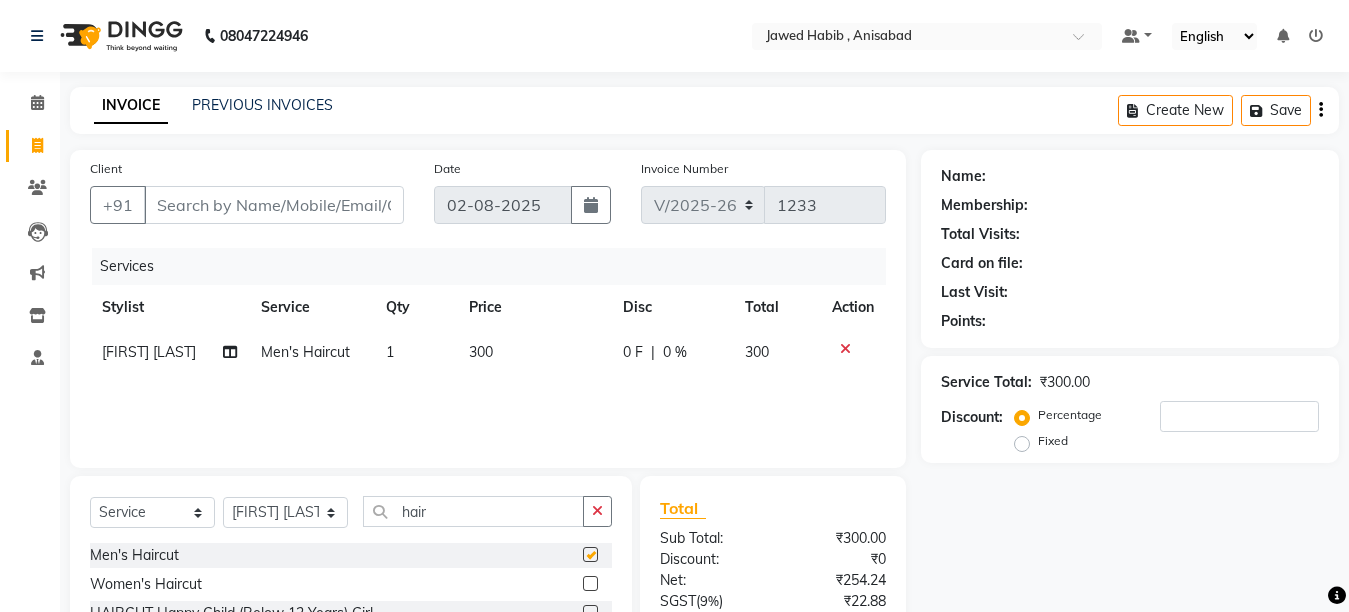 checkbox on "false" 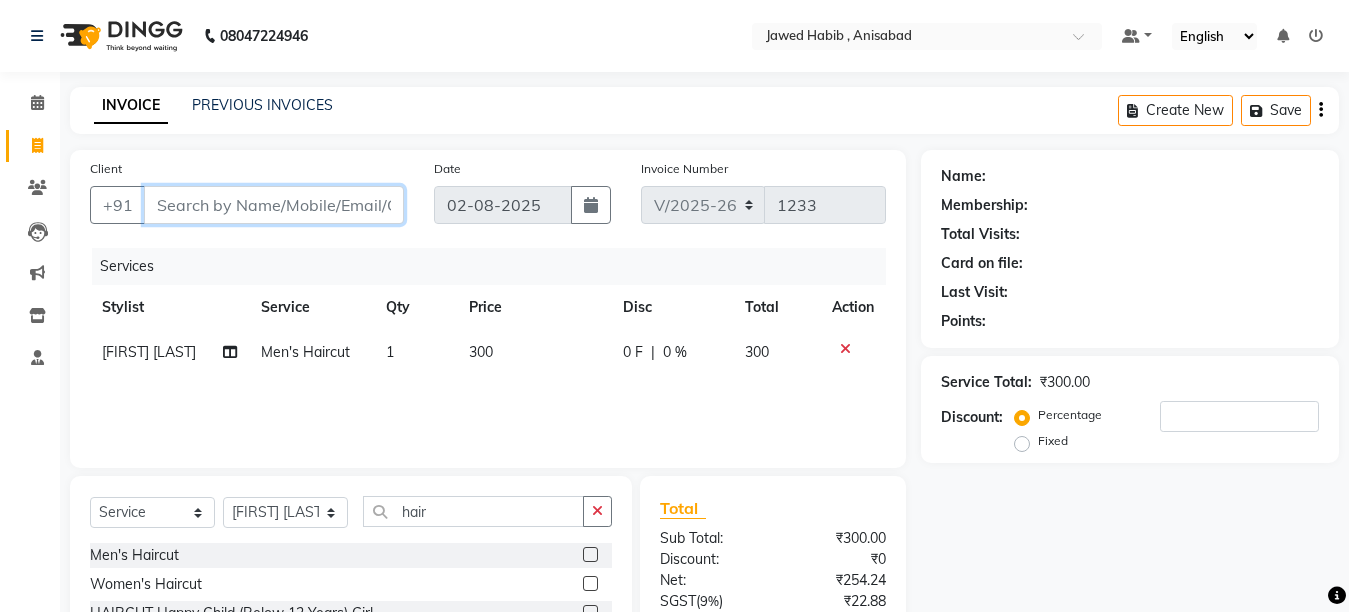 click on "Client" at bounding box center (274, 205) 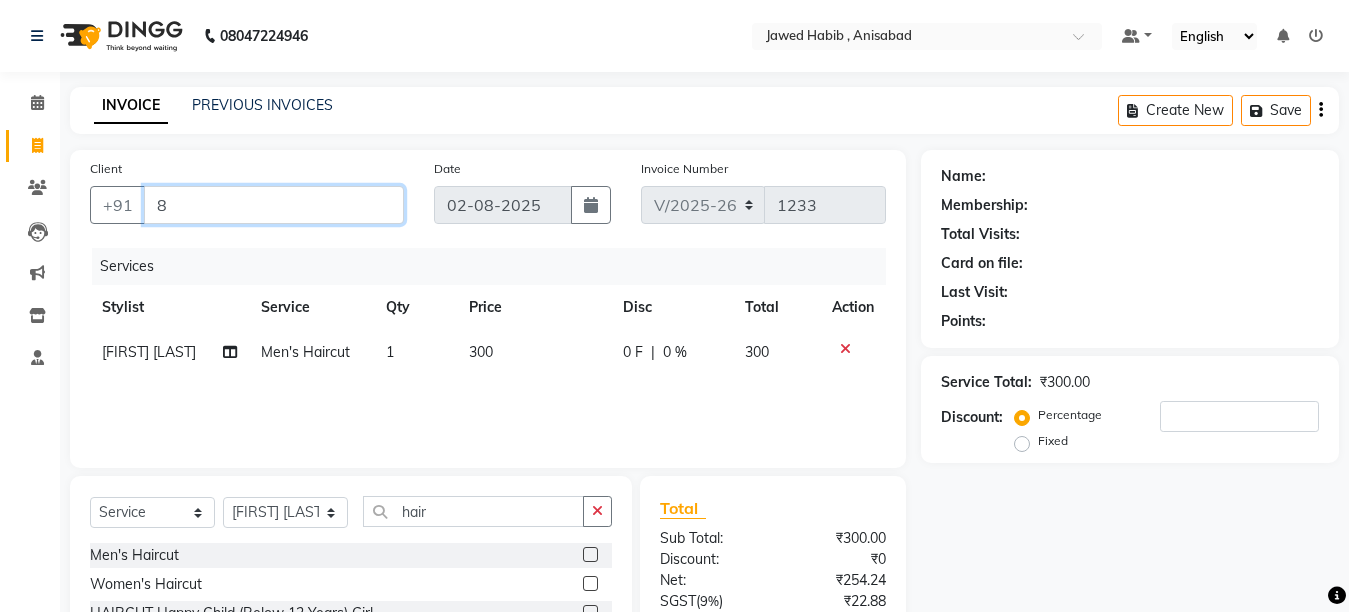 type on "0" 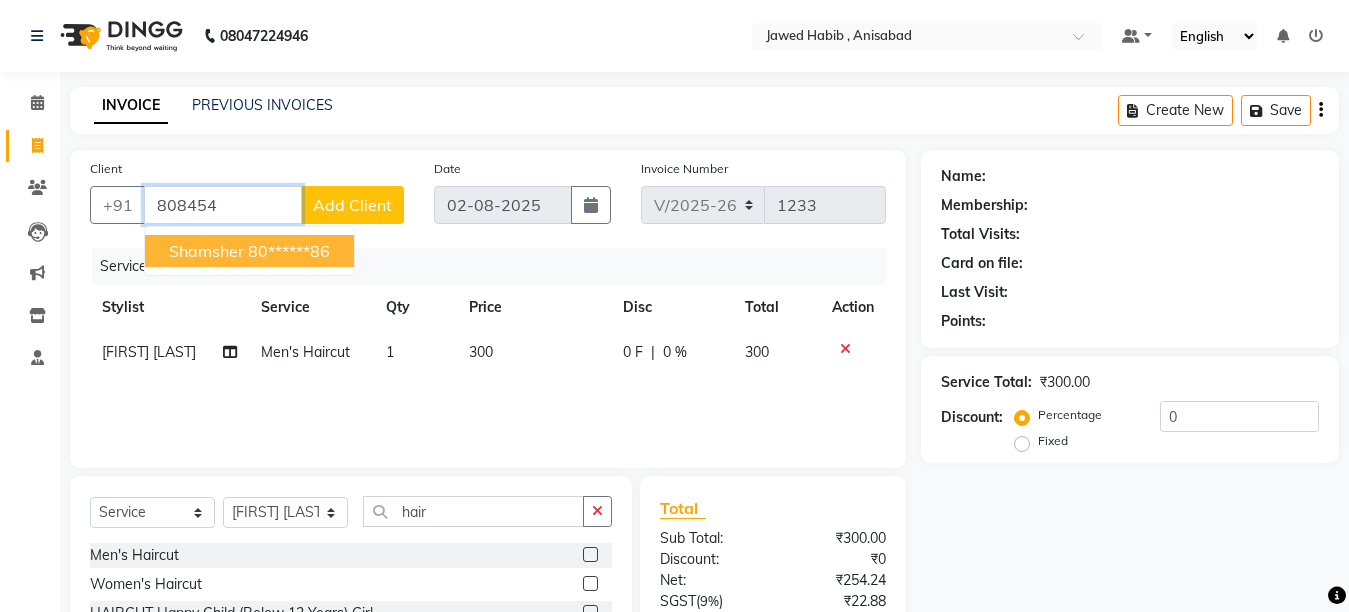 click on "80******86" at bounding box center [289, 251] 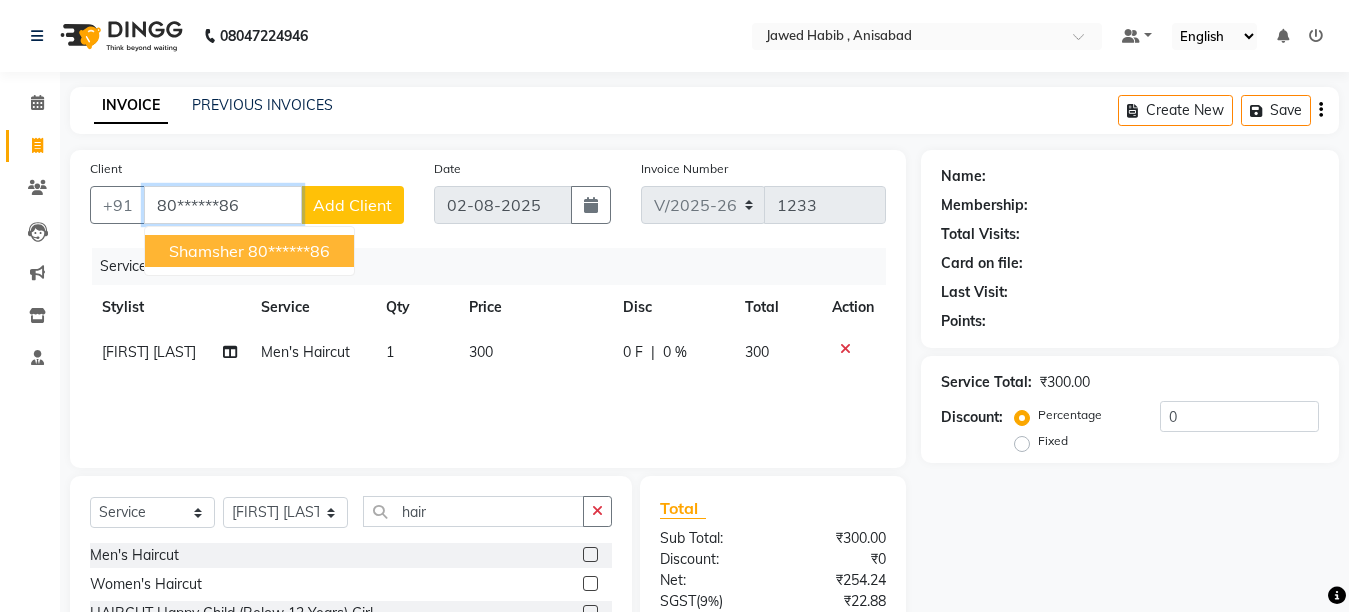 type on "80******86" 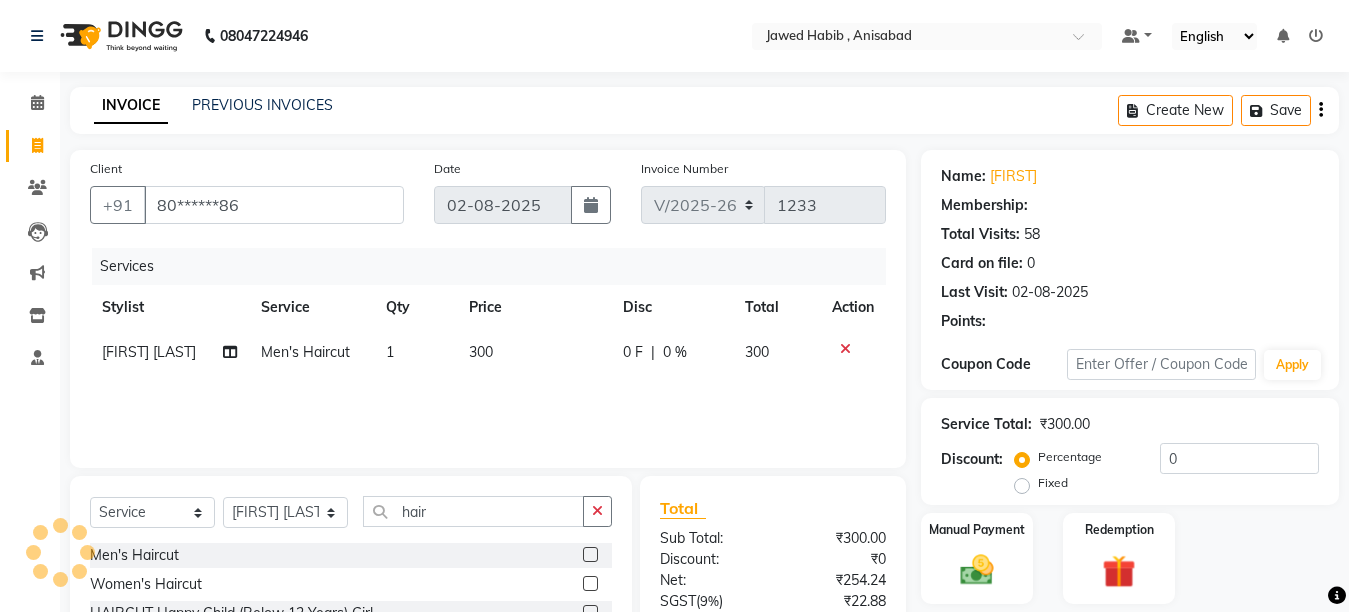 scroll, scrollTop: 189, scrollLeft: 0, axis: vertical 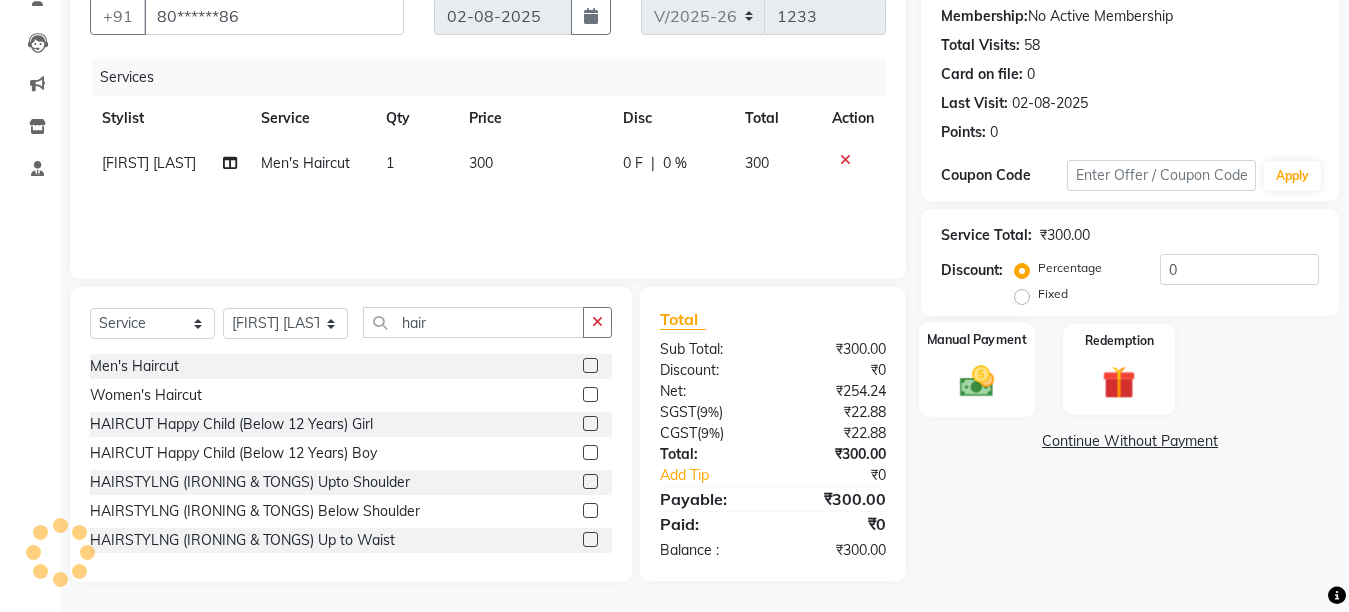 click 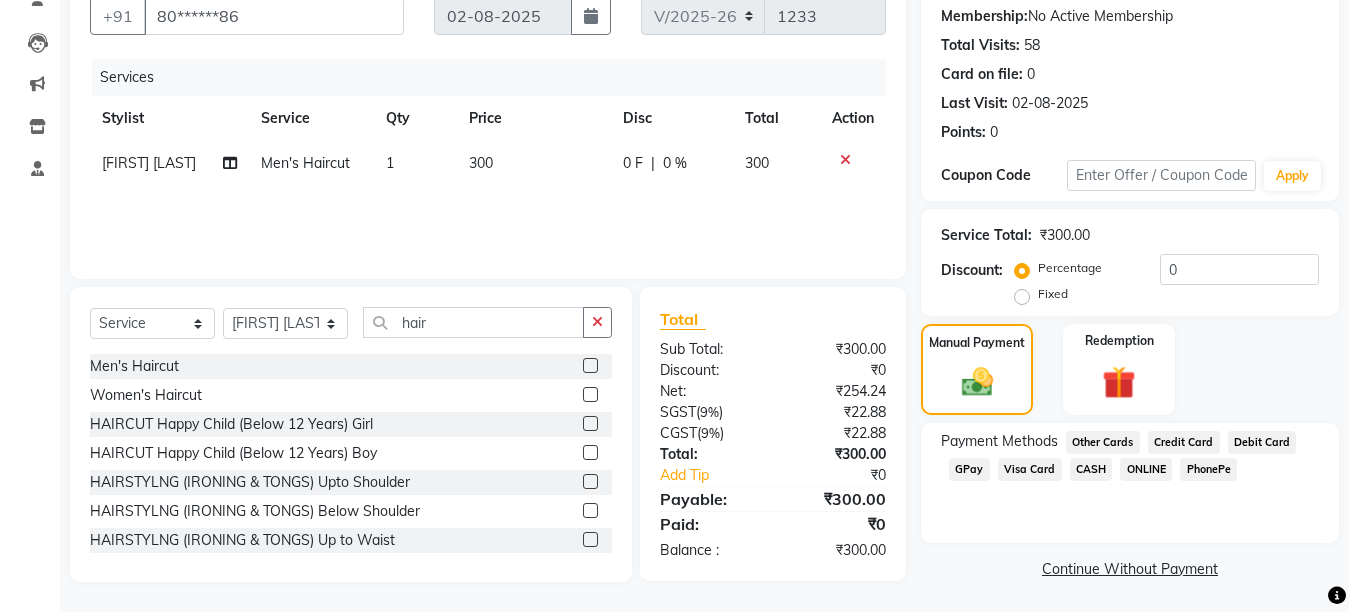 click on "CASH" 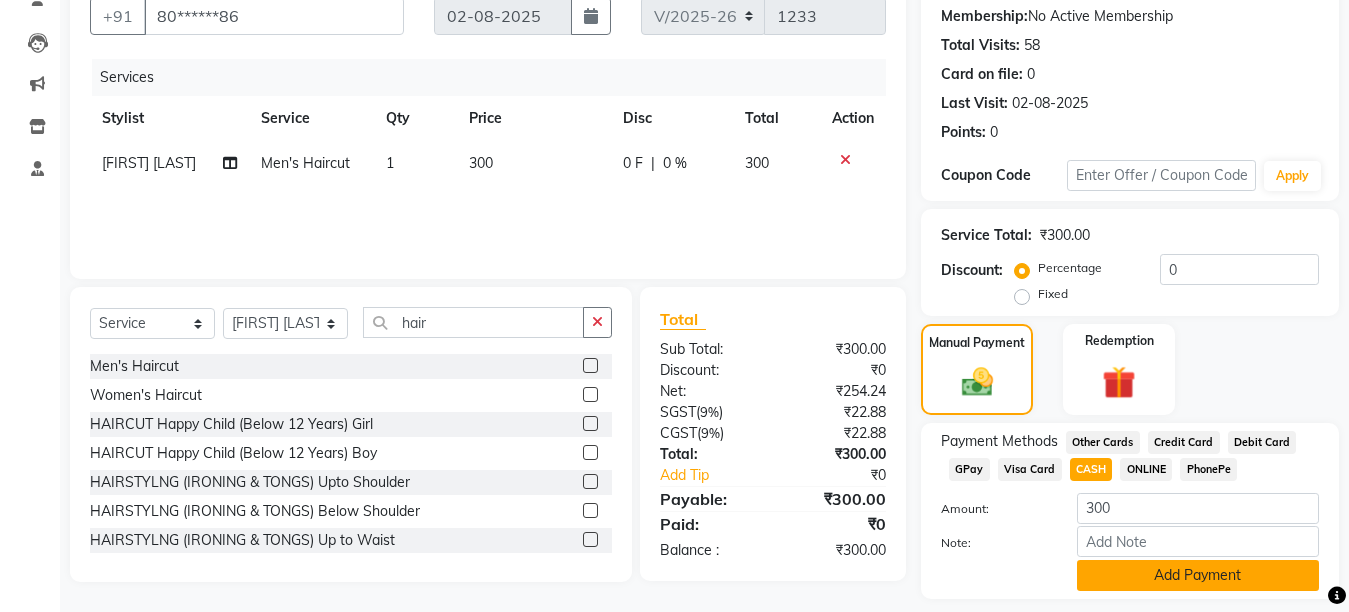 click on "Add Payment" 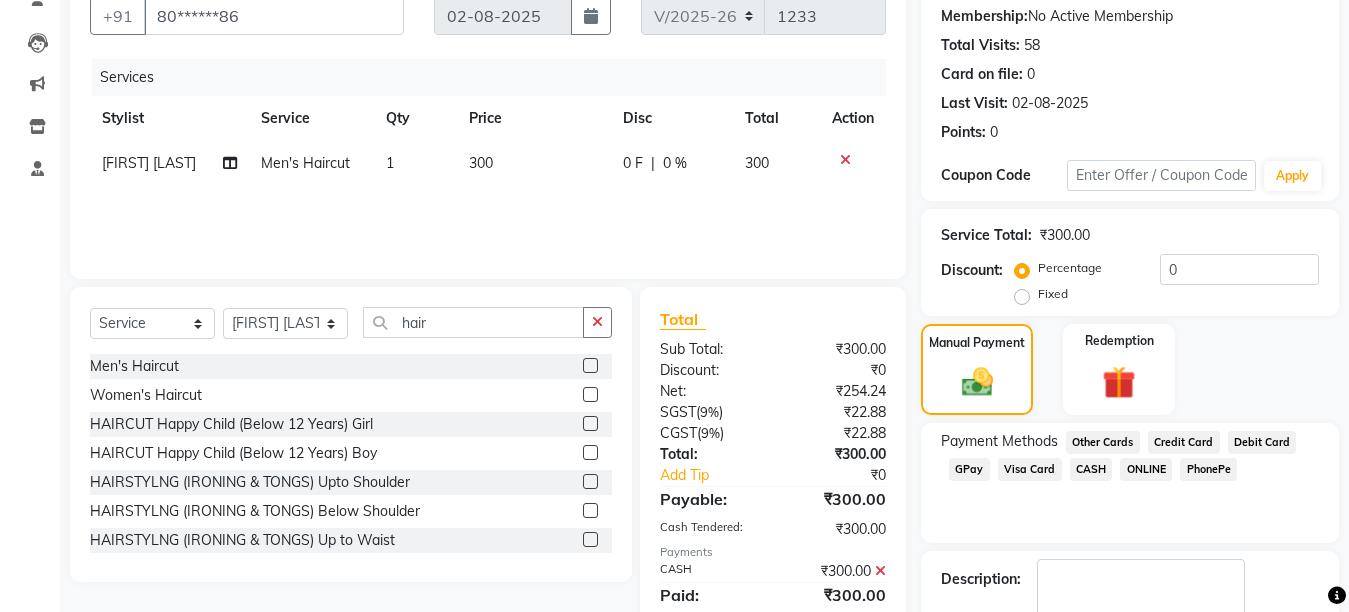 scroll, scrollTop: 304, scrollLeft: 0, axis: vertical 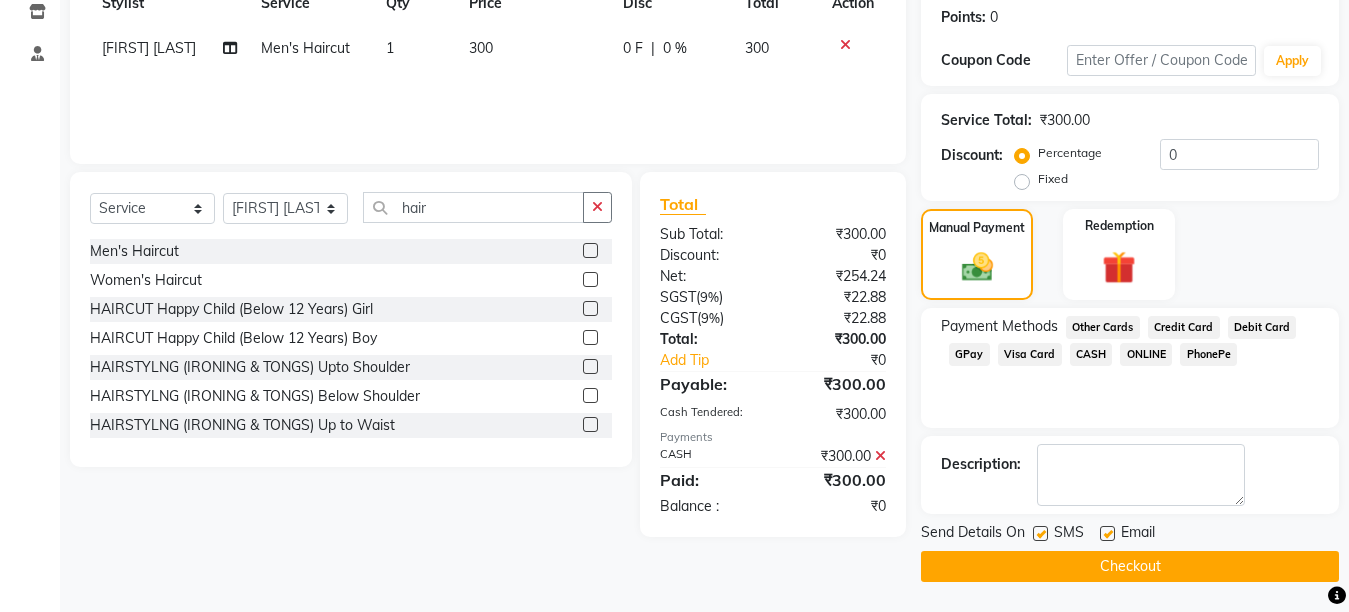 click on "Checkout" 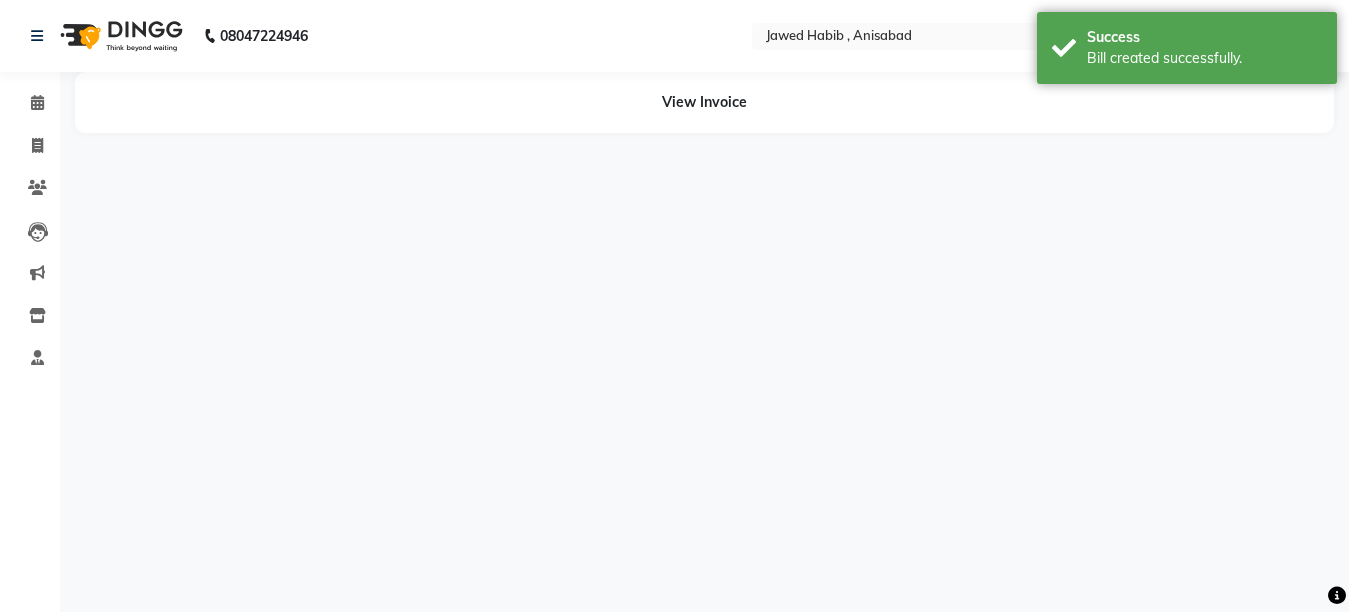 scroll, scrollTop: 0, scrollLeft: 0, axis: both 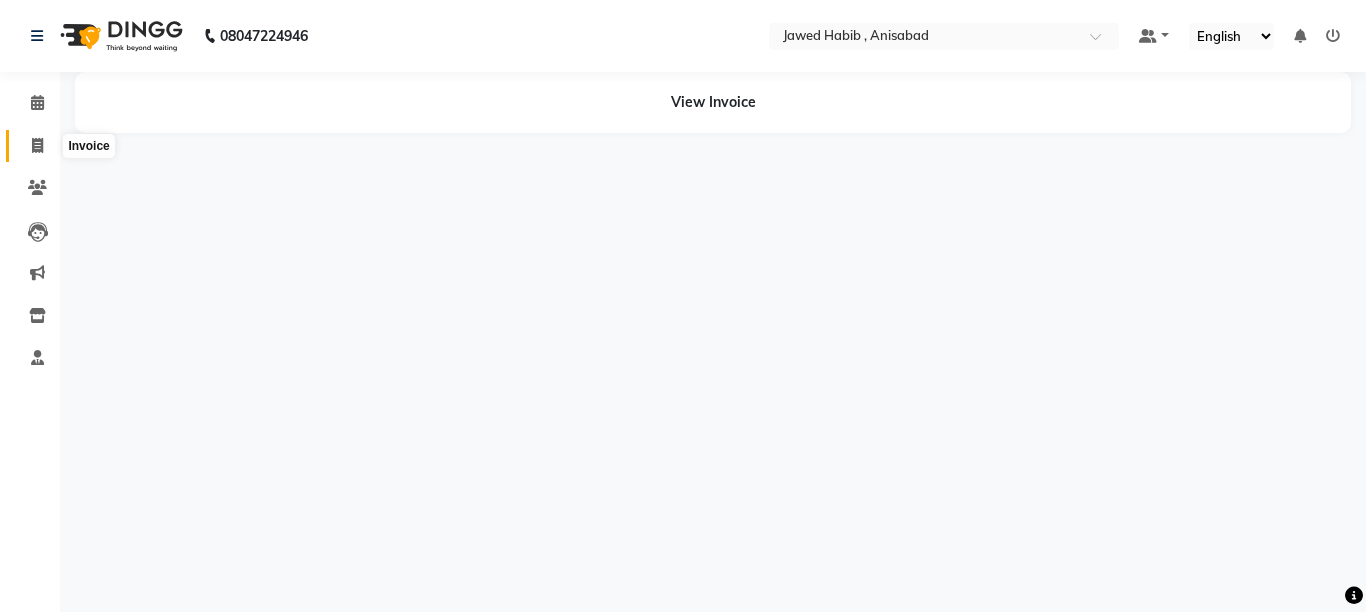 click 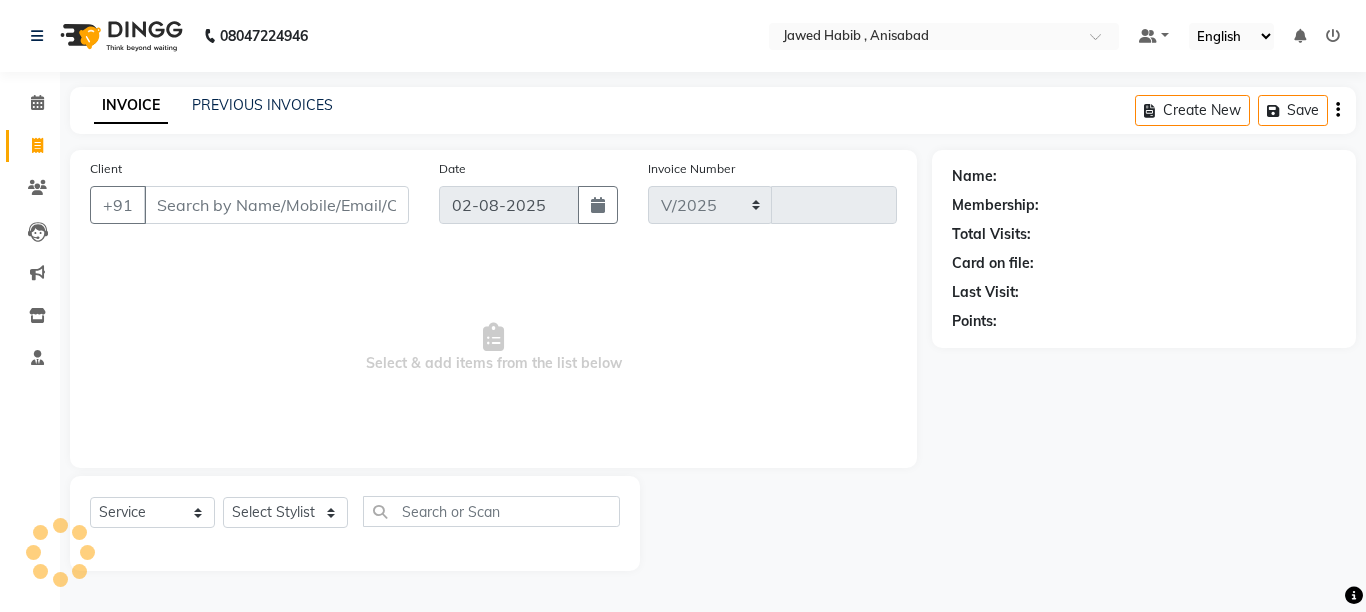 select on "6967" 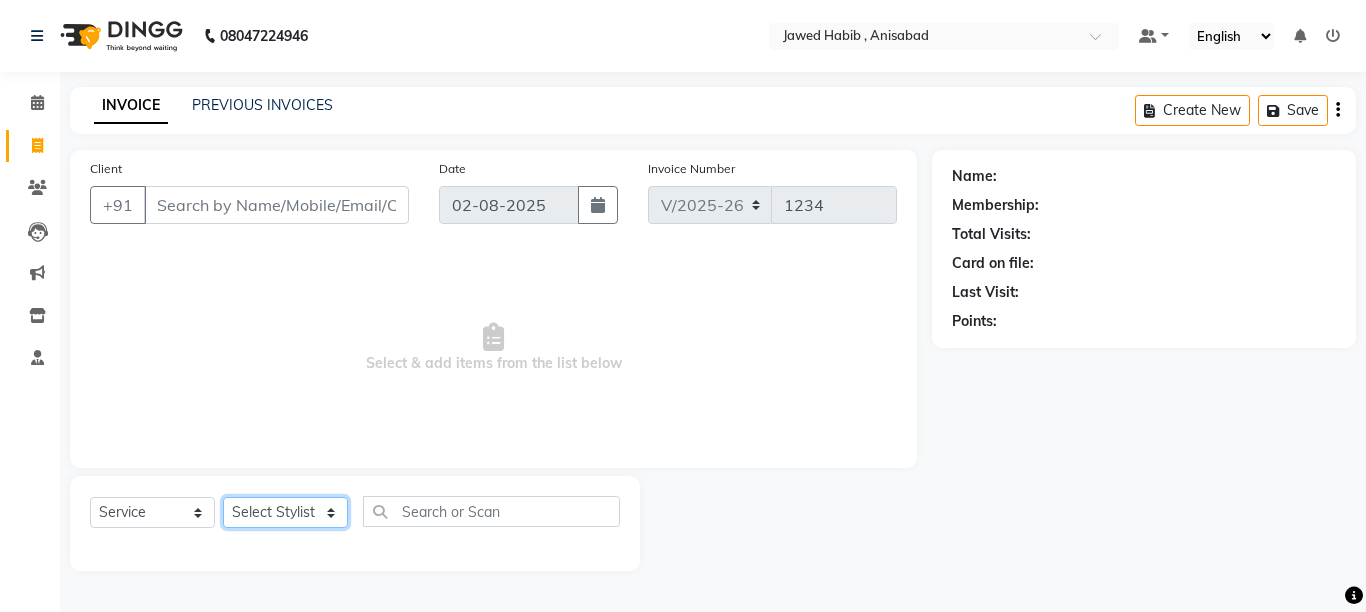 click on "Select Stylist [FIRST] [LAST] [FIRST] [LAST] [FIRST] [LAST] [FIRST] [LAST]" 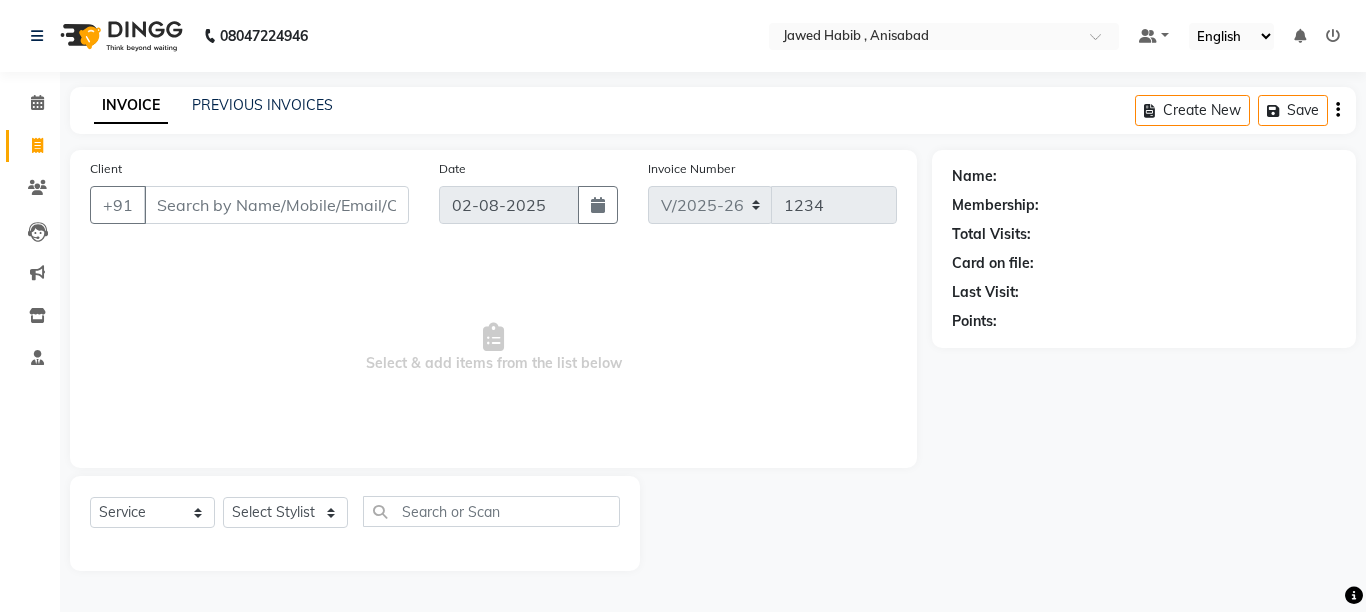 click on "Select & add items from the list below" at bounding box center [493, 348] 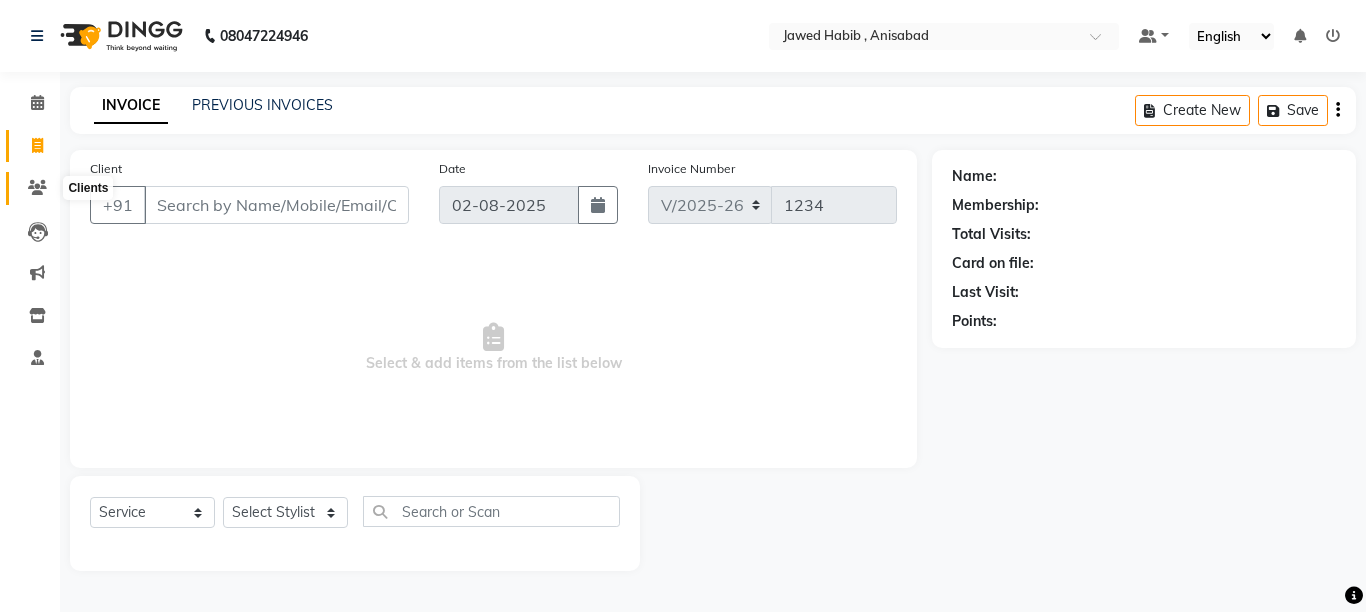 click 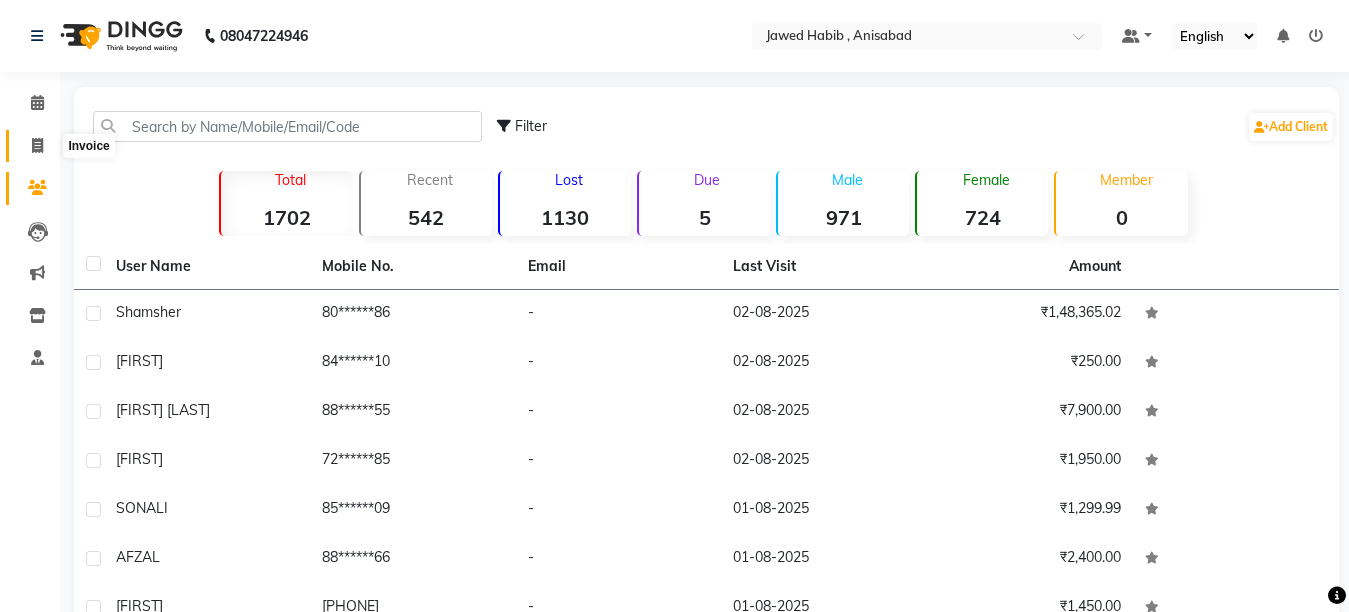 click 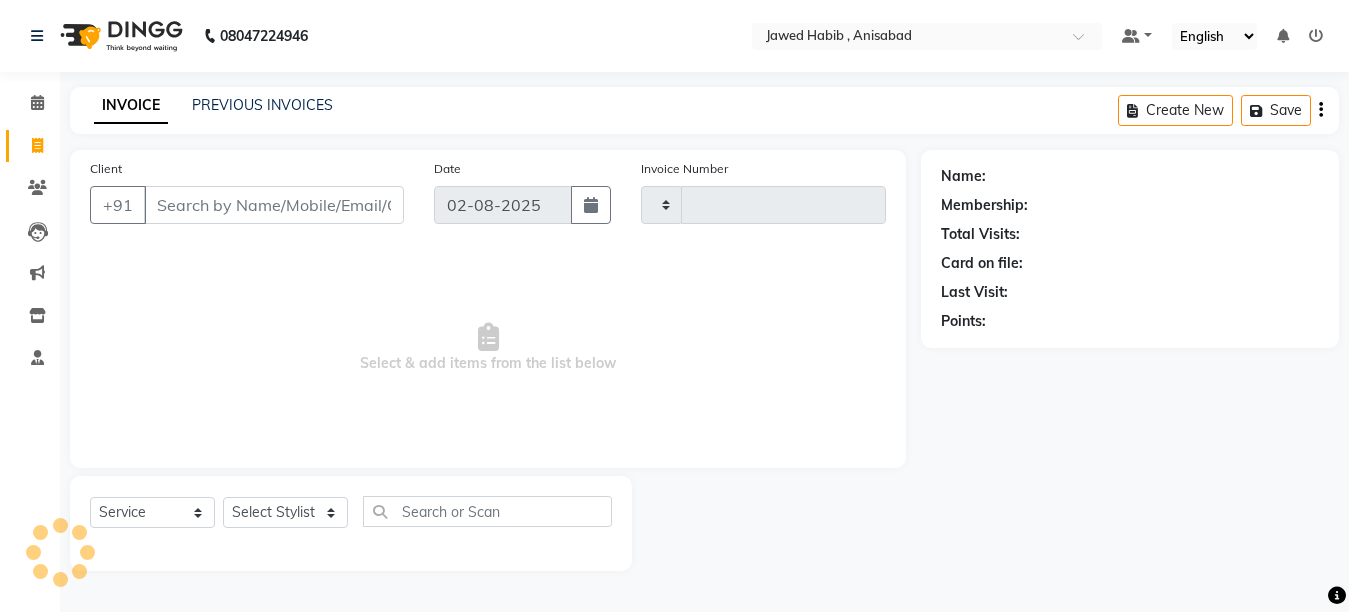 type on "1234" 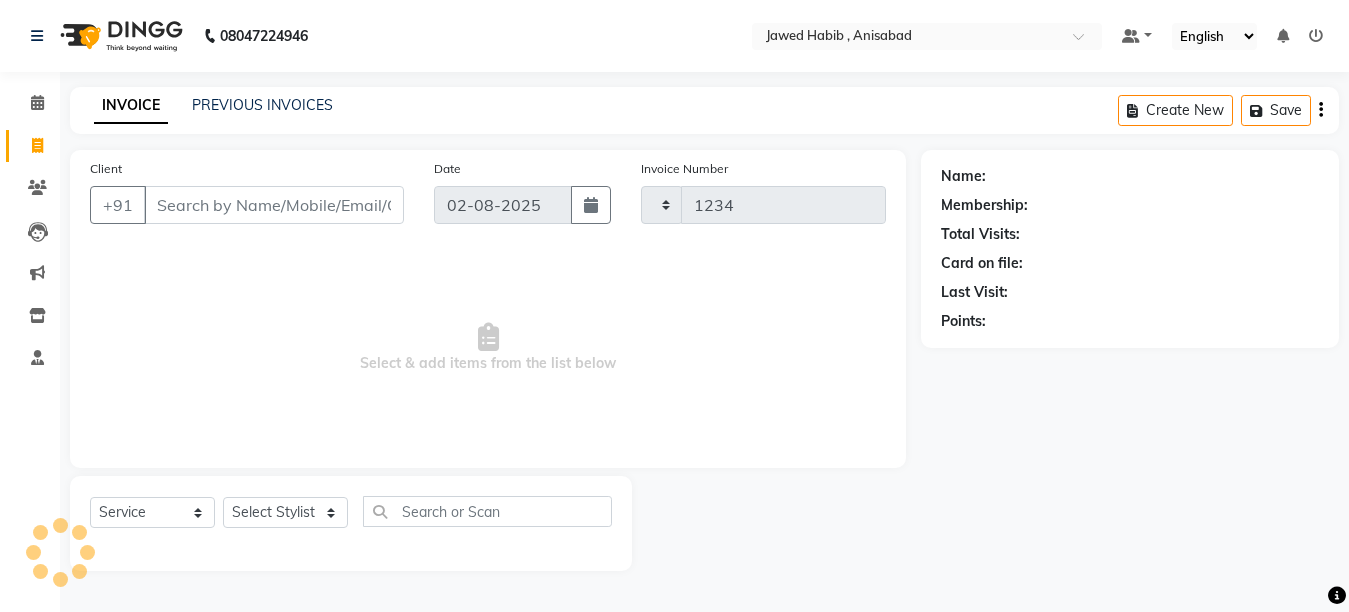 select on "6967" 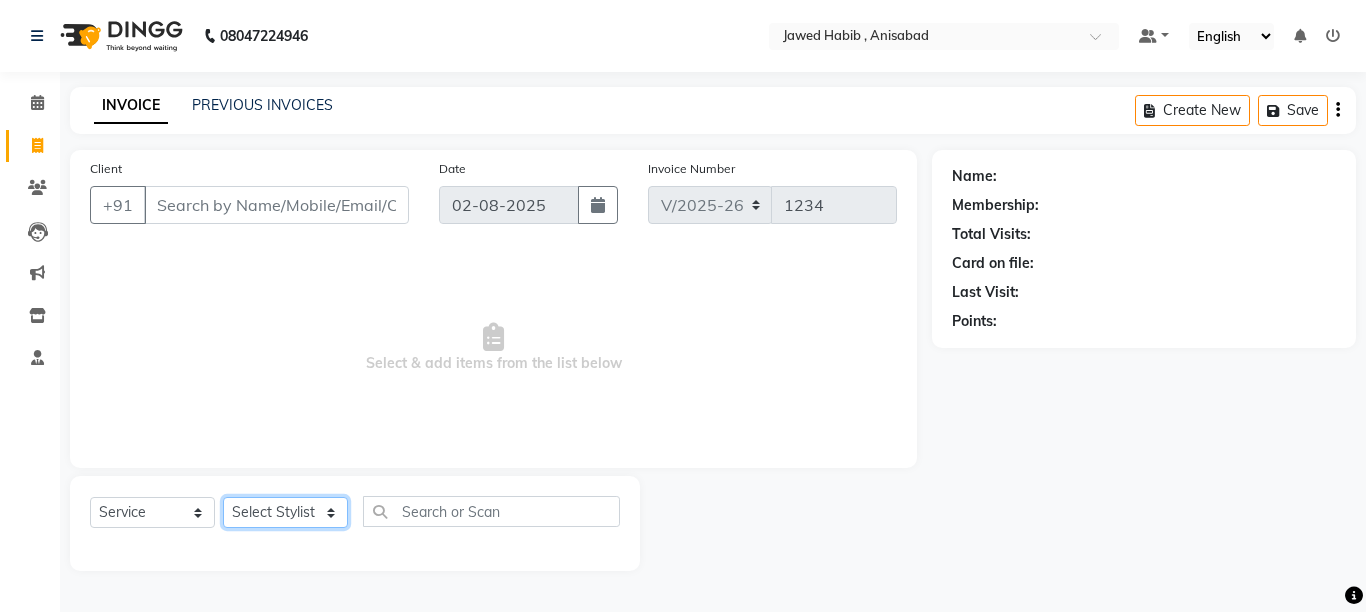 click on "Select Stylist [FIRST] [LAST] [FIRST] [LAST] [FIRST] [LAST] [FIRST] [LAST]" 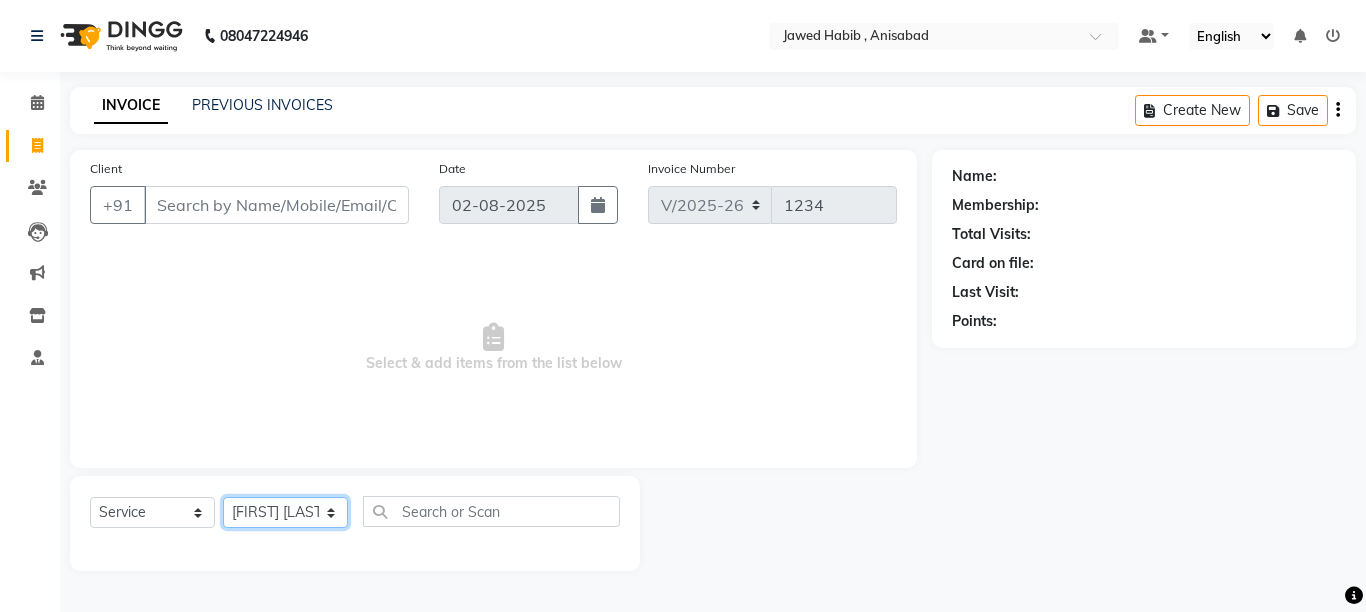 click on "Select Stylist [FIRST] [LAST] [FIRST] [LAST] [FIRST] [LAST] [FIRST] [LAST]" 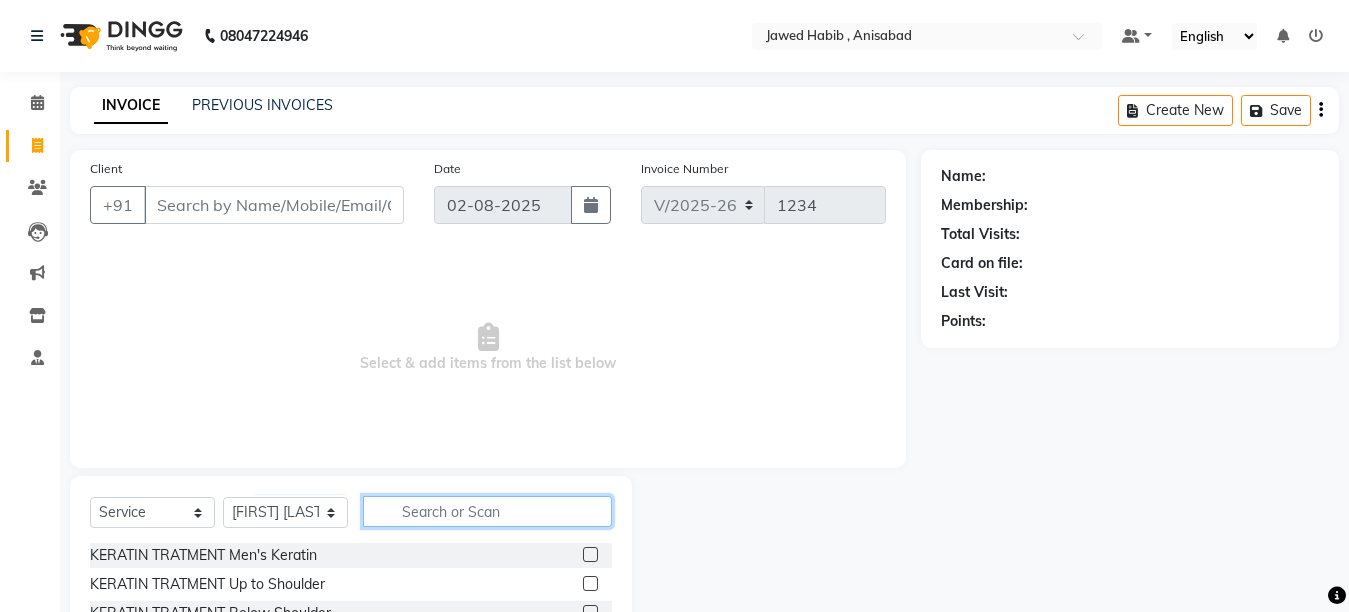 click 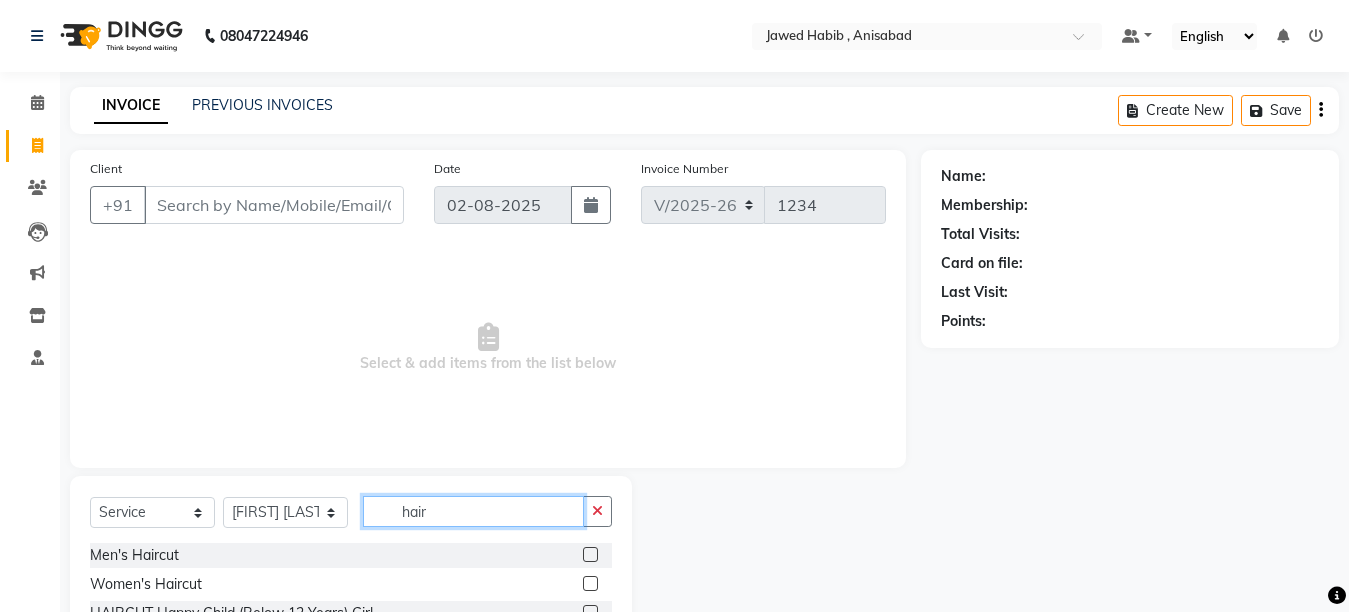 type on "hair" 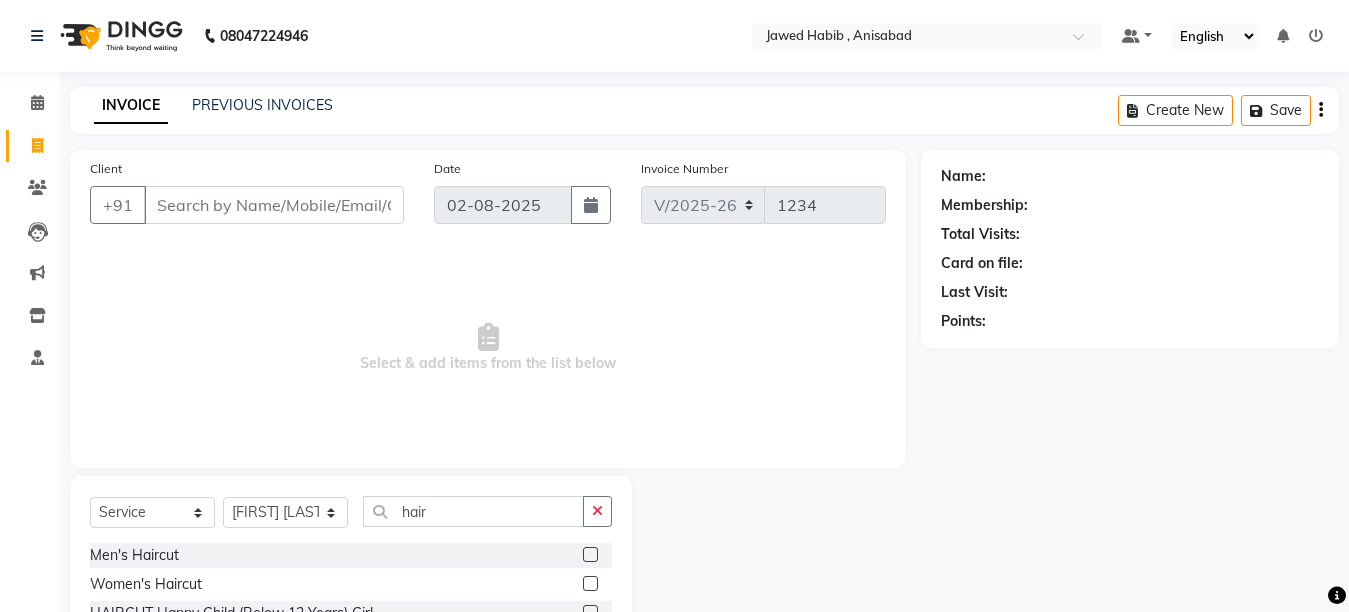 click 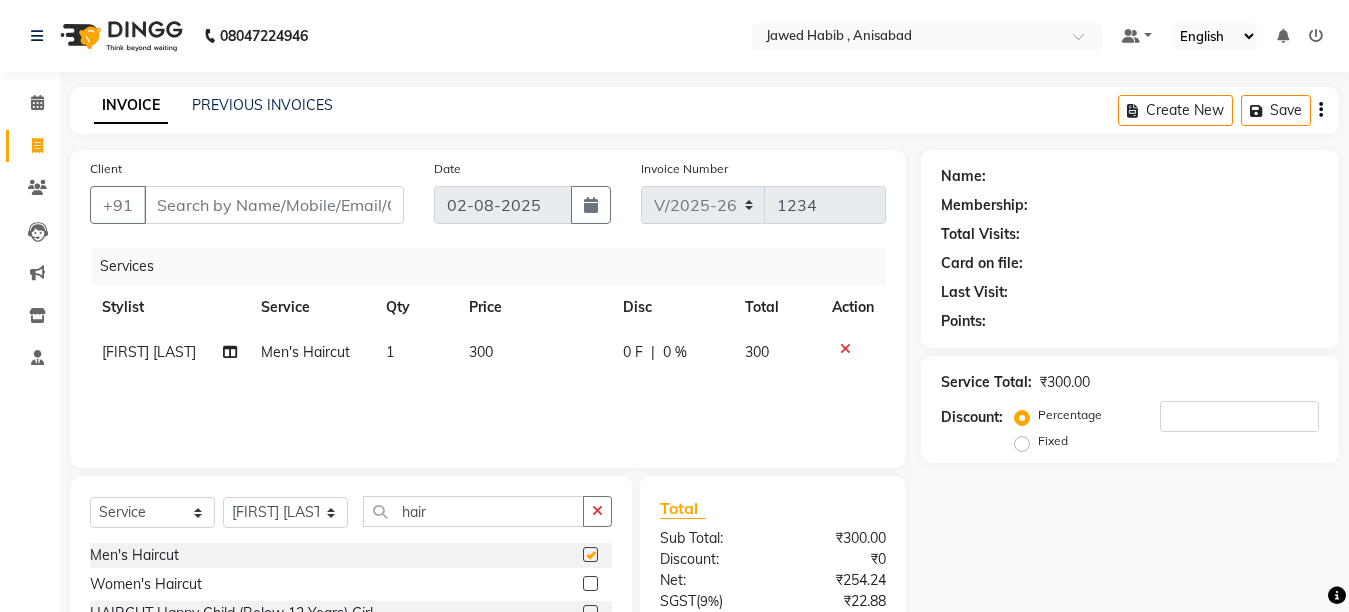 checkbox on "false" 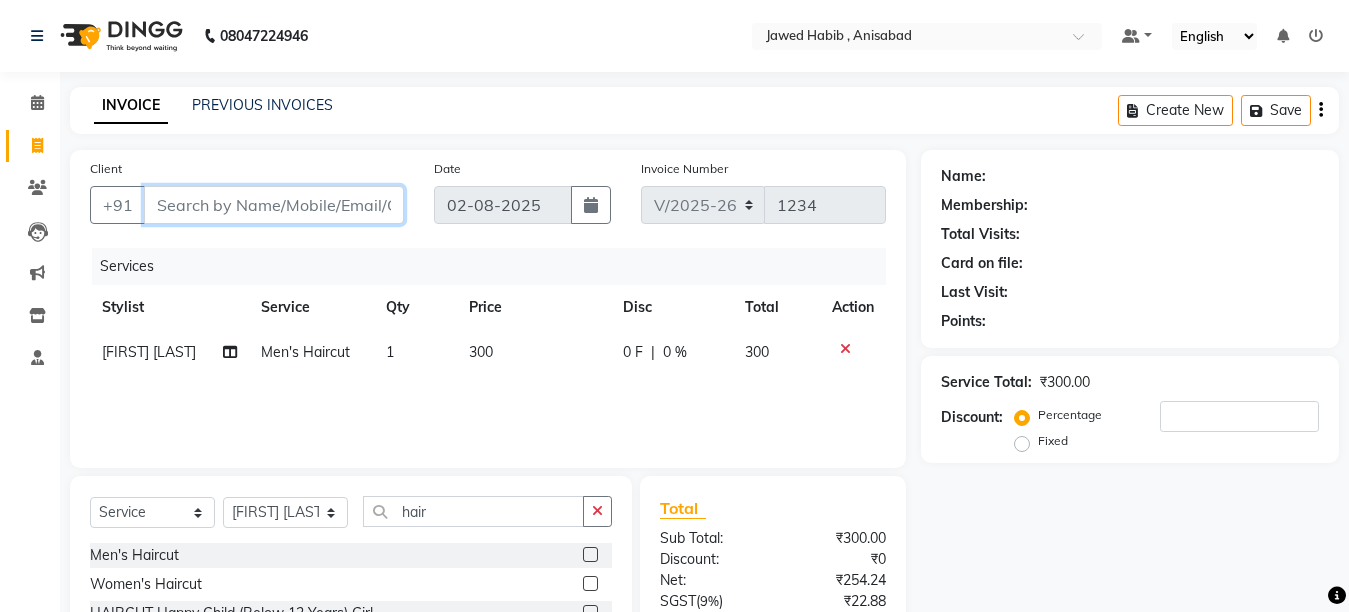 click on "Client" at bounding box center (274, 205) 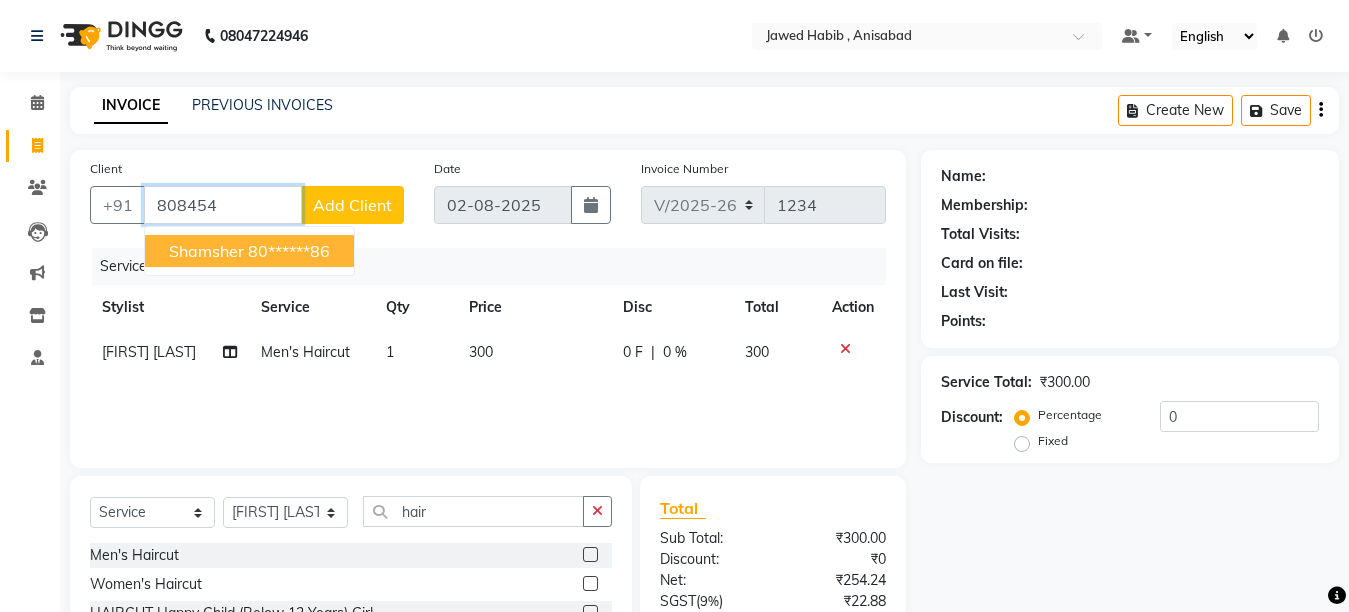 click on "80******86" at bounding box center [289, 251] 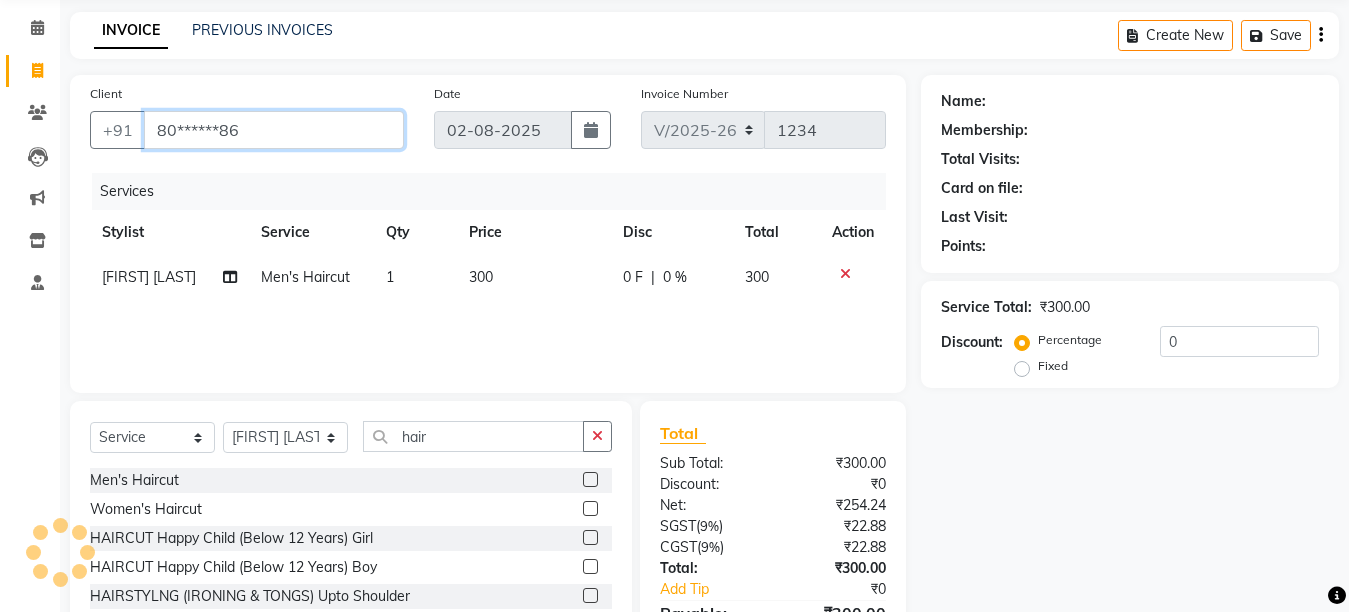 scroll, scrollTop: 189, scrollLeft: 0, axis: vertical 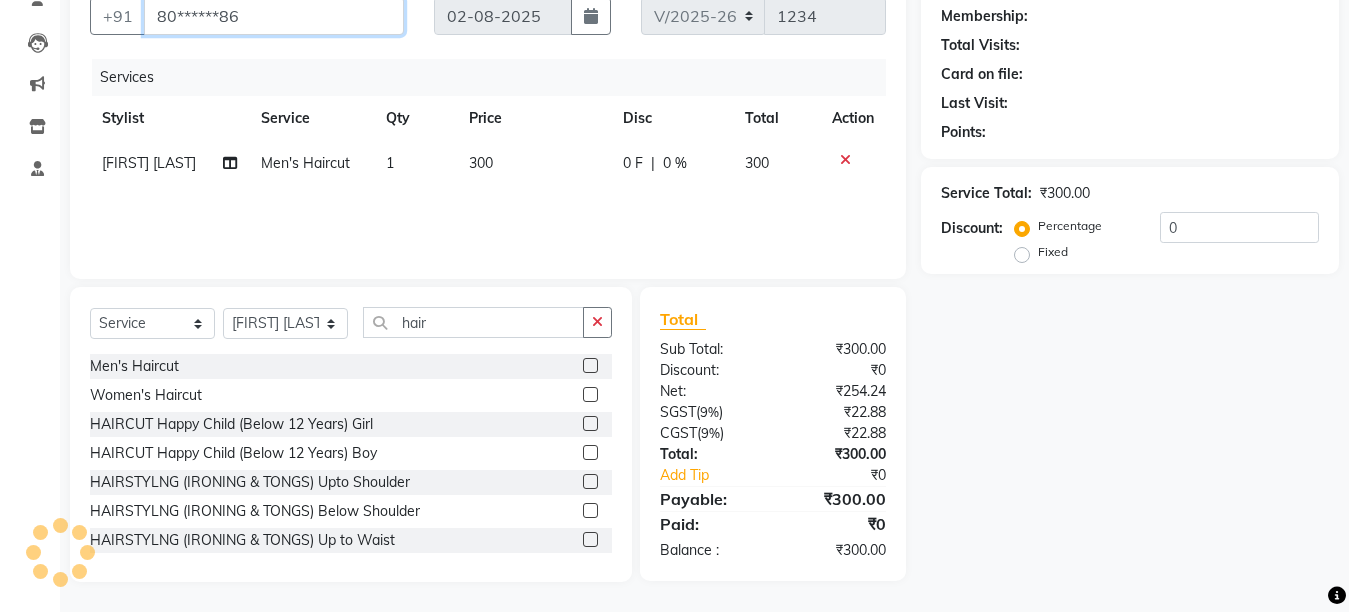 type on "80******86" 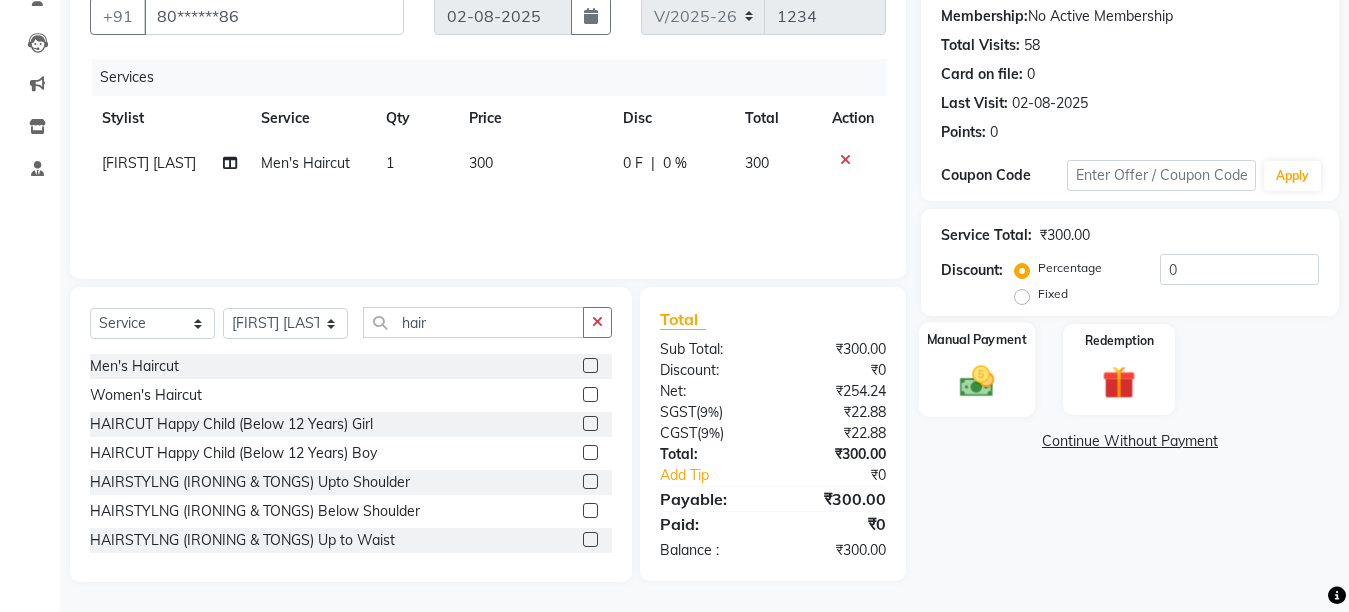 click 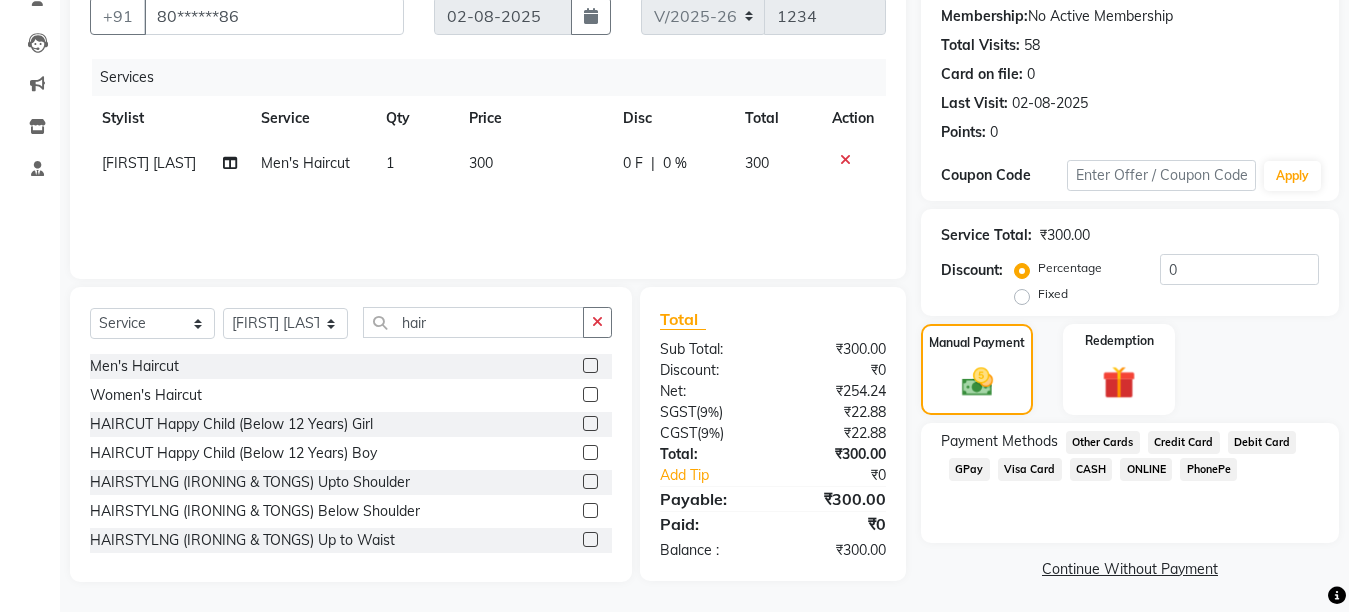 click on "CASH" 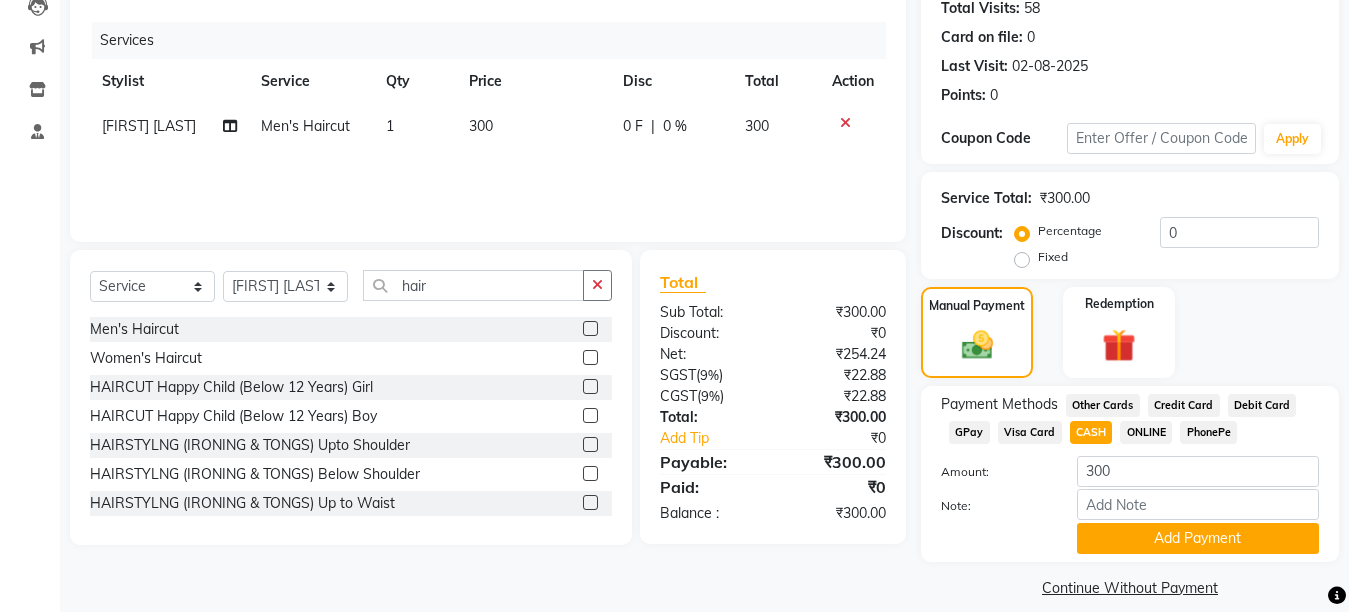 scroll, scrollTop: 247, scrollLeft: 0, axis: vertical 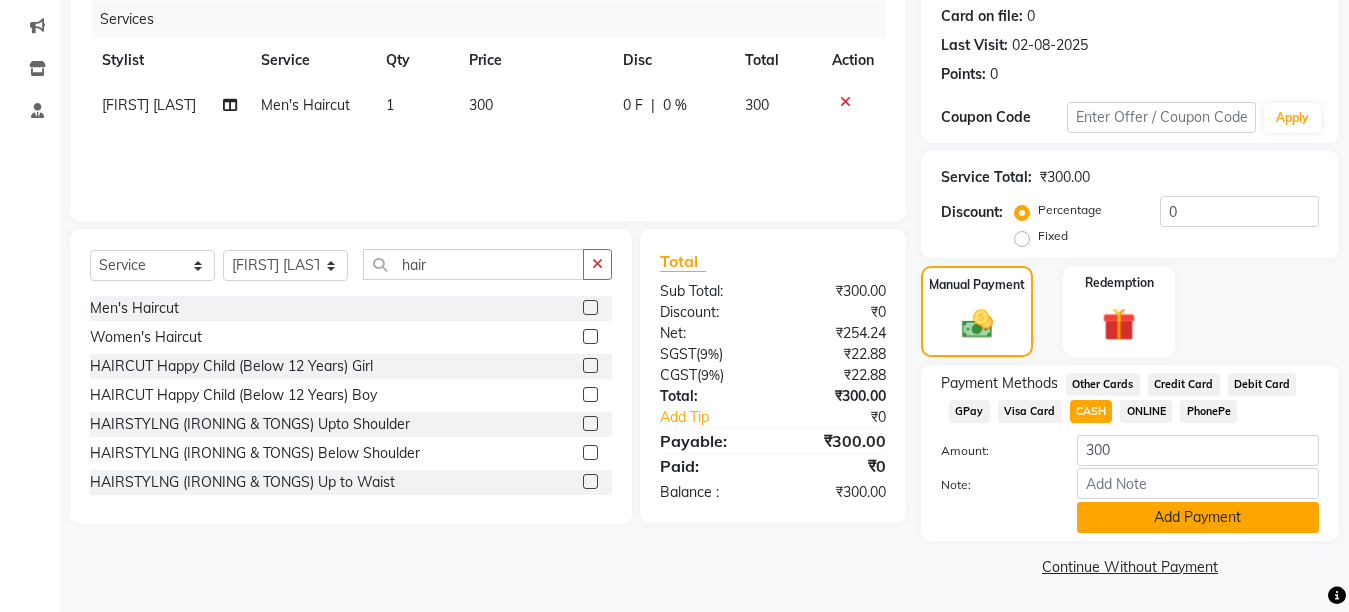 click on "Add Payment" 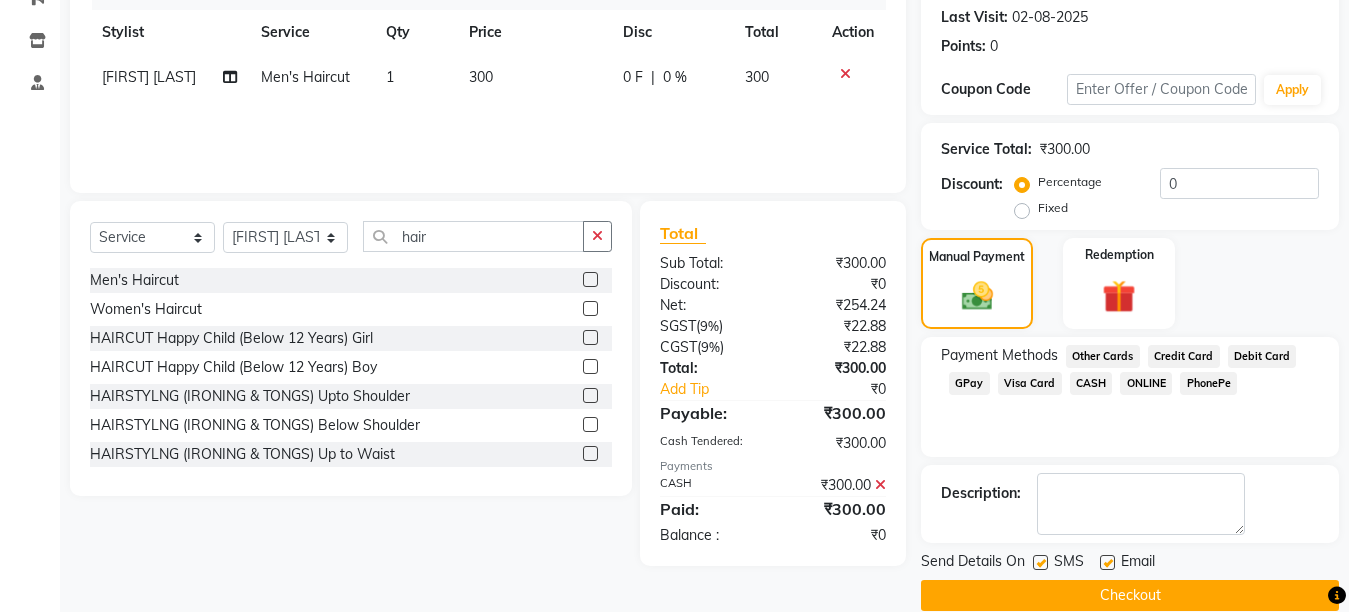scroll, scrollTop: 304, scrollLeft: 0, axis: vertical 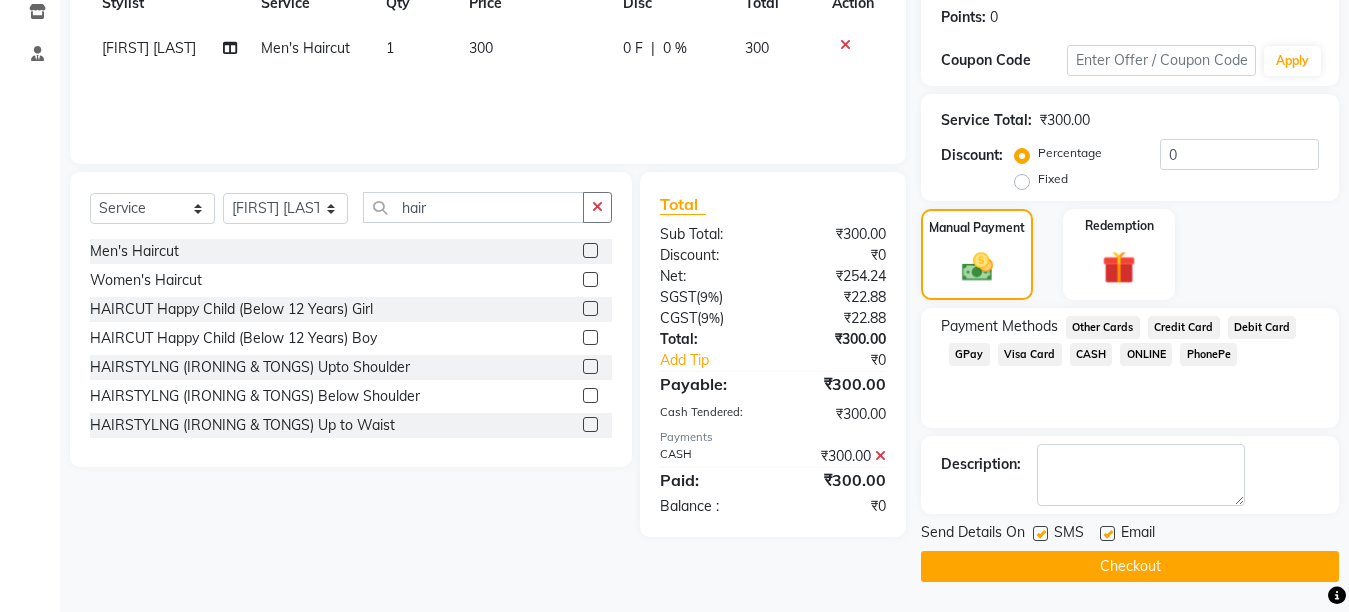 click on "Checkout" 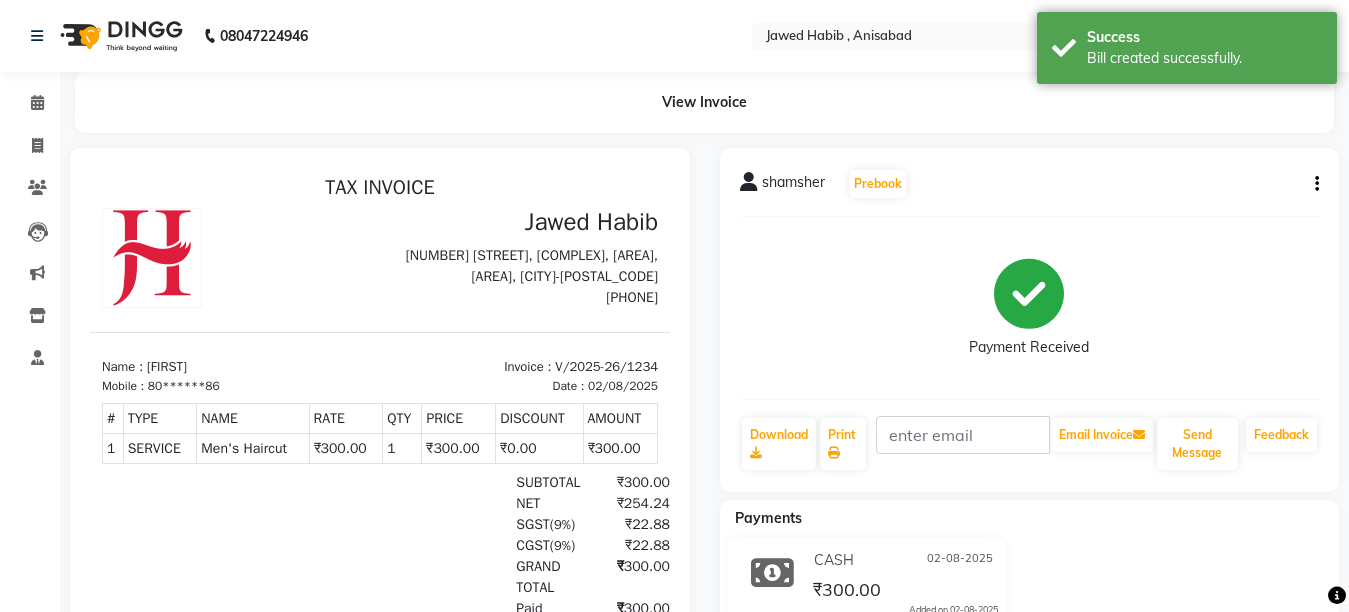 scroll, scrollTop: 0, scrollLeft: 0, axis: both 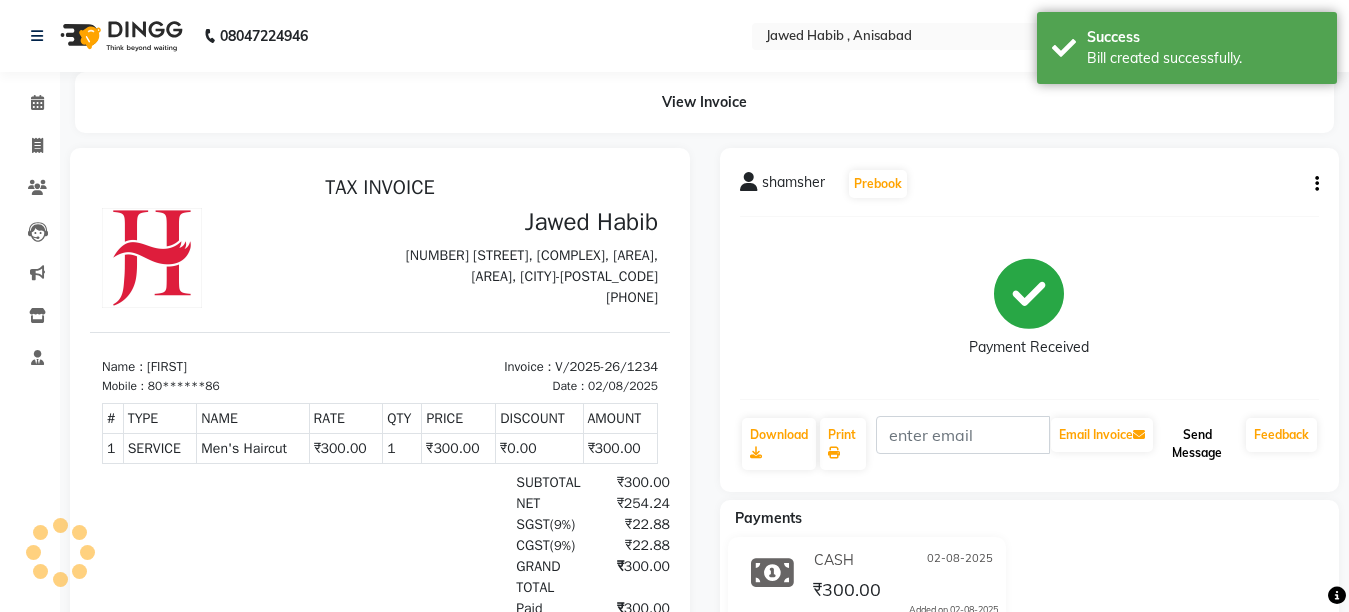 click on "Send Message" 